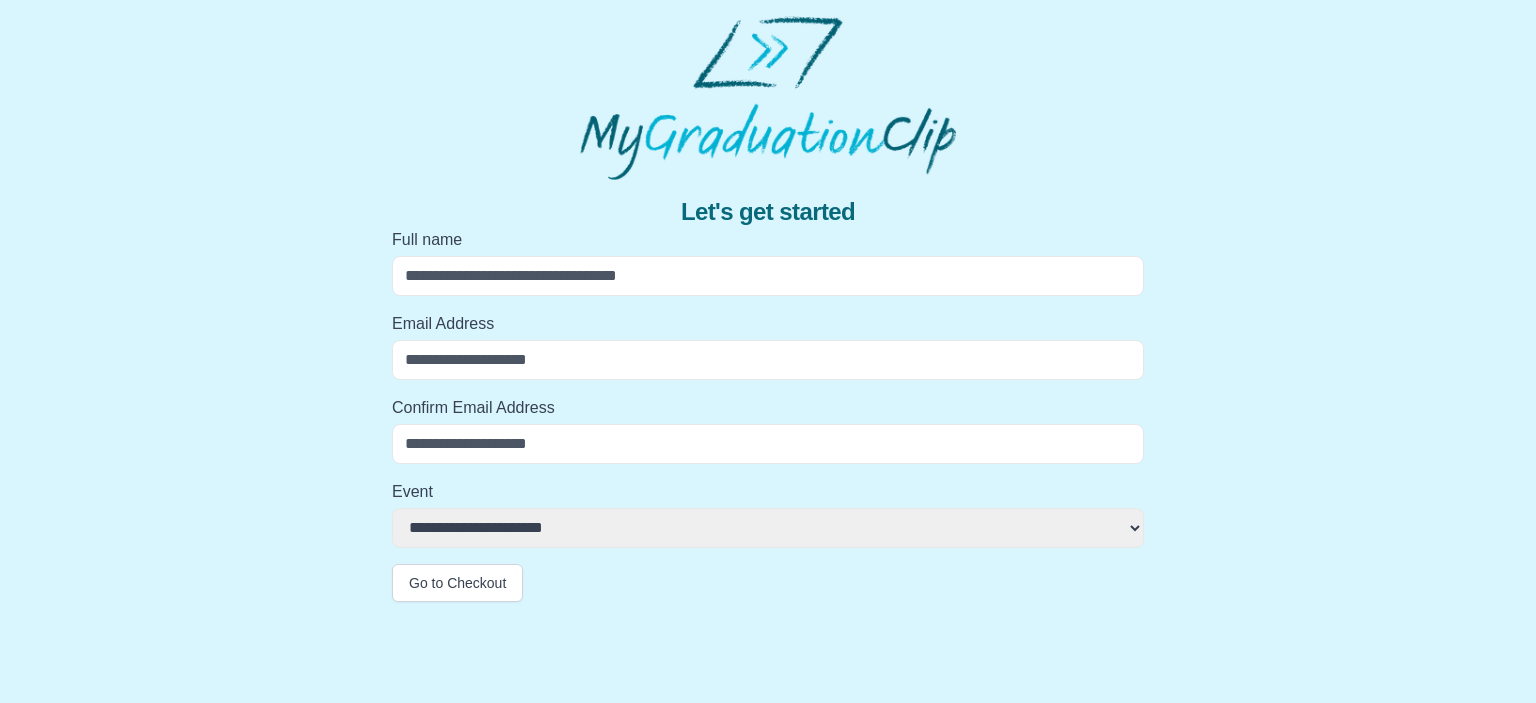 scroll, scrollTop: 0, scrollLeft: 0, axis: both 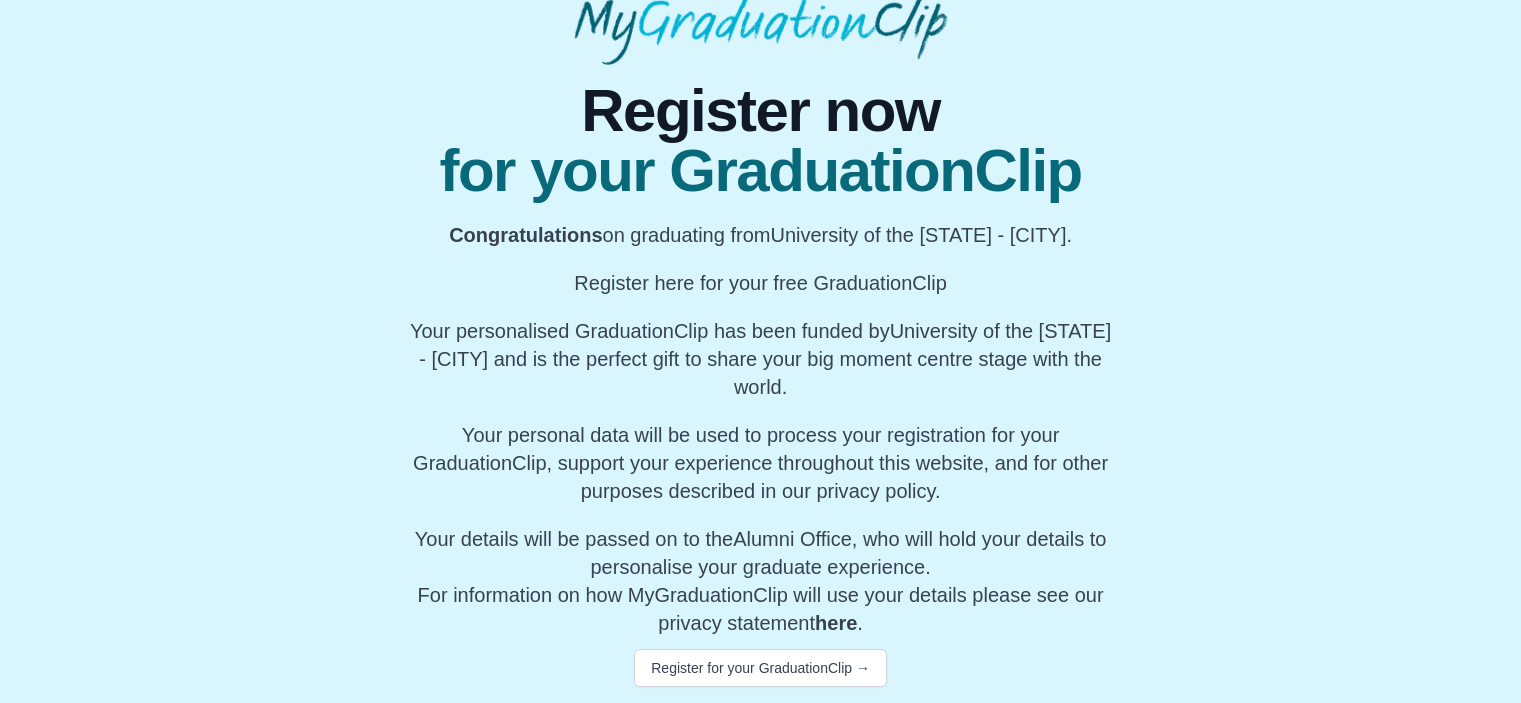 click on "Your details will be passed on to the Alumni Office , who will hold your details to personalise your graduate experience. For information on how MyGraduationClip will use your details please see our privacy statement here ." at bounding box center [761, 581] 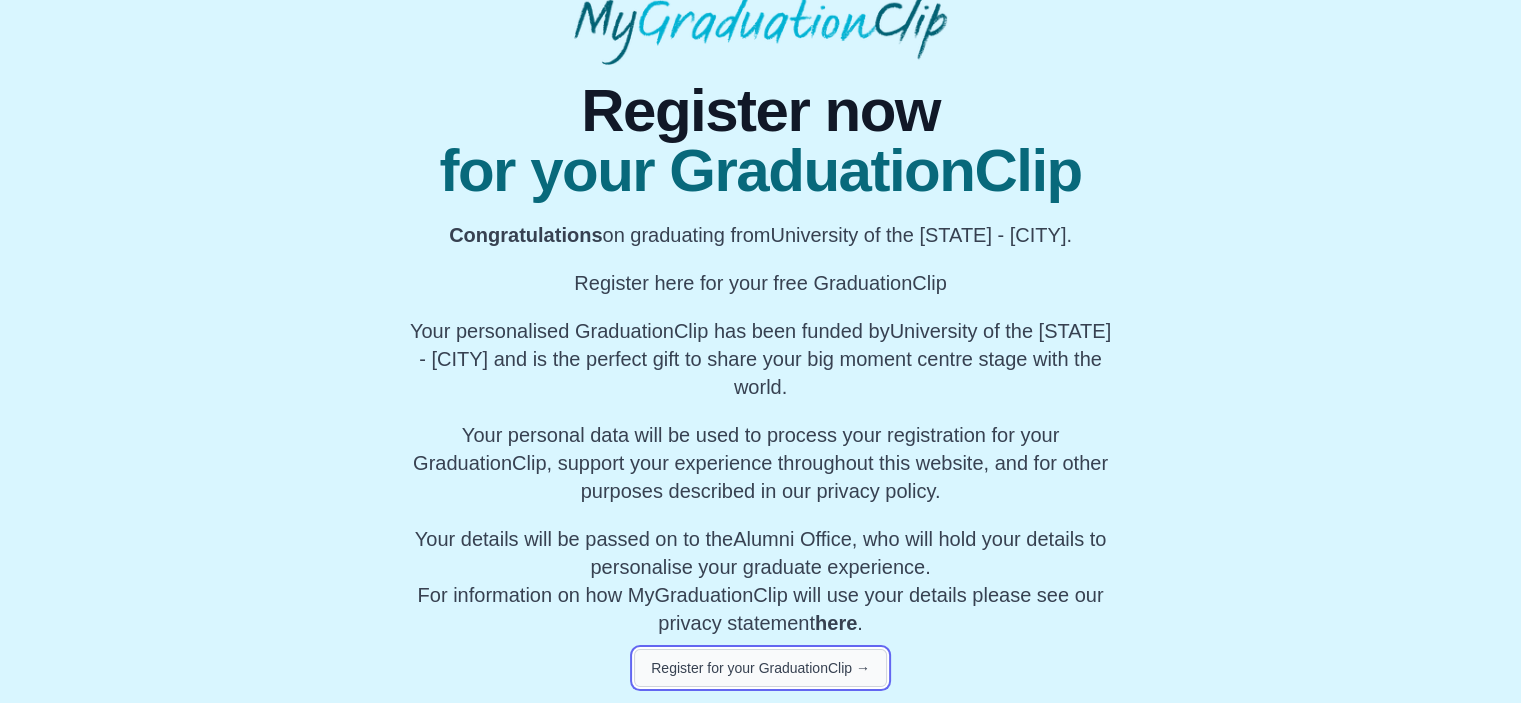 click on "Register for your GraduationClip →" at bounding box center [760, 668] 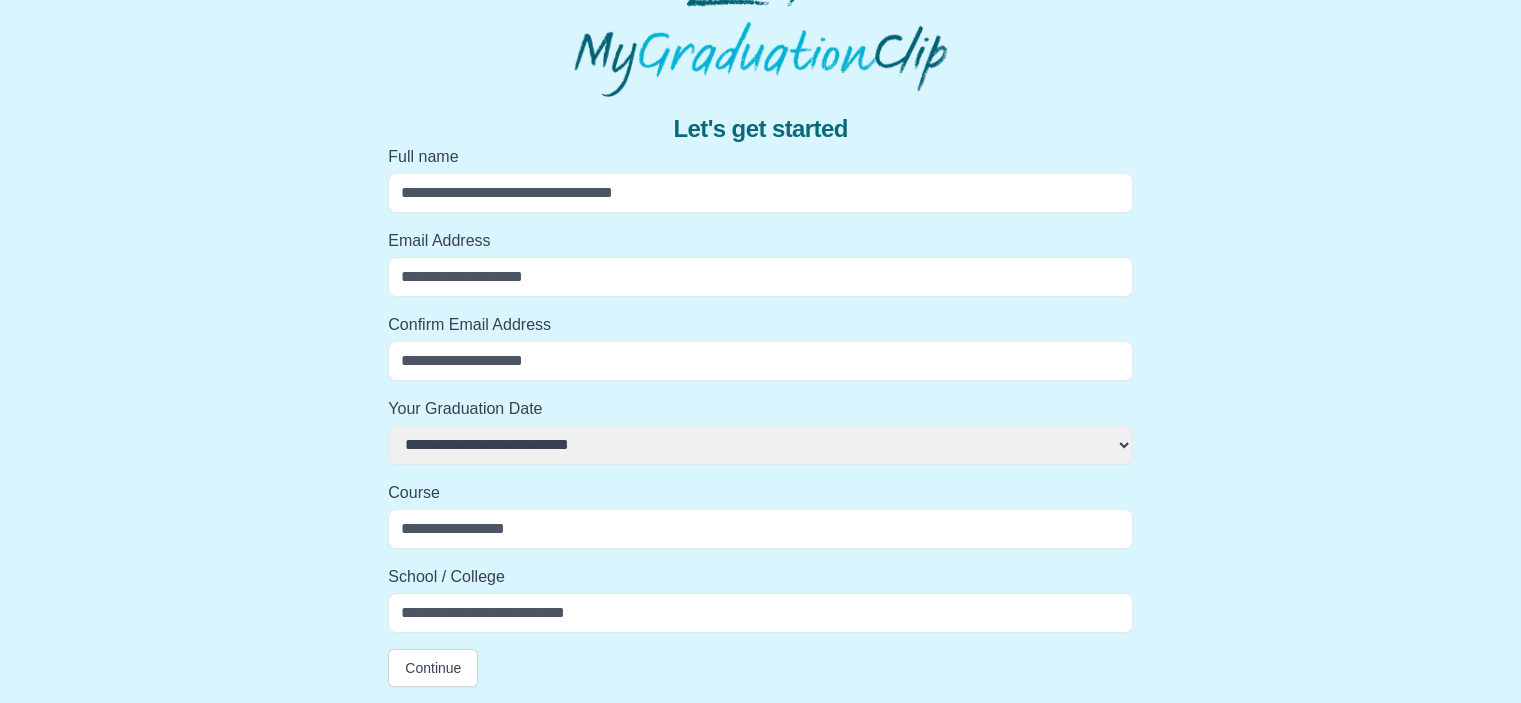 scroll, scrollTop: 80, scrollLeft: 0, axis: vertical 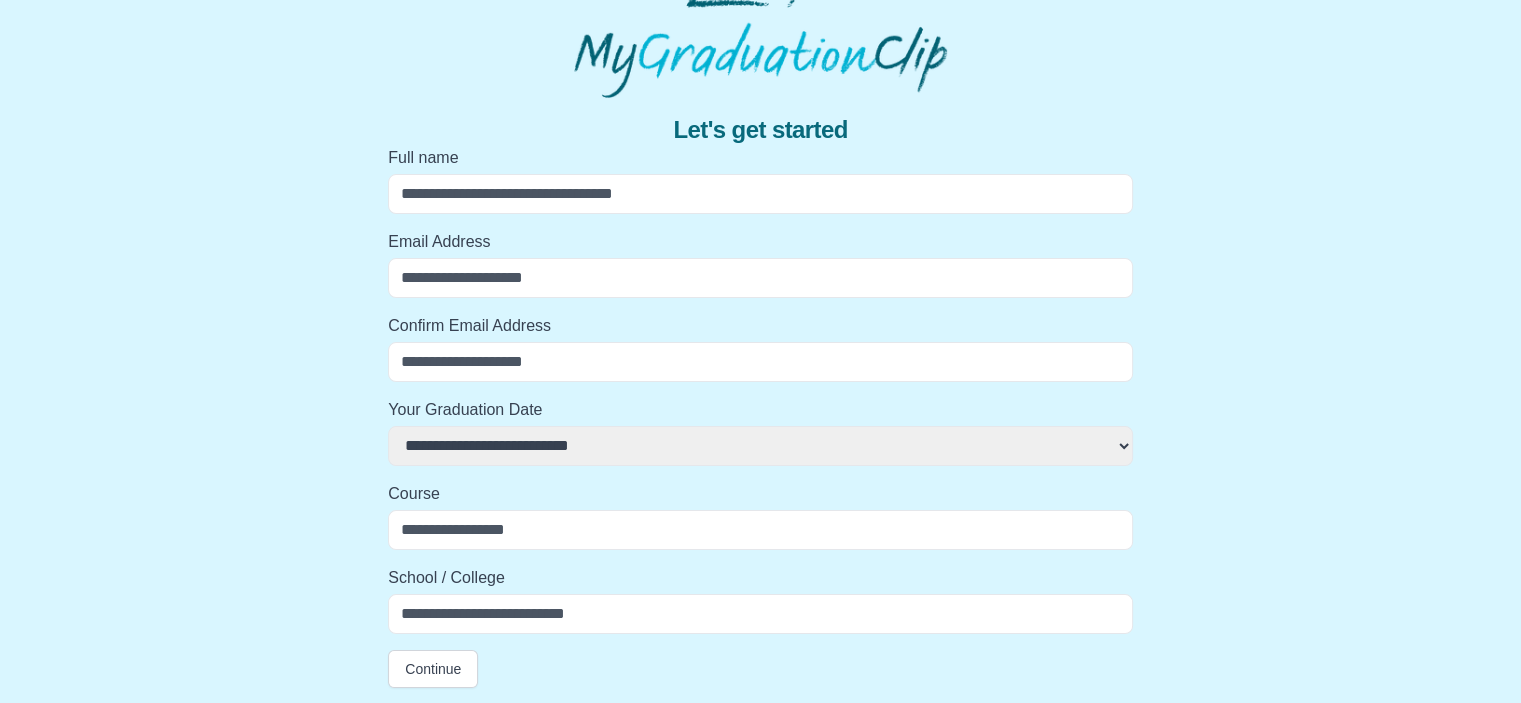 click on "School / College" at bounding box center [760, 614] 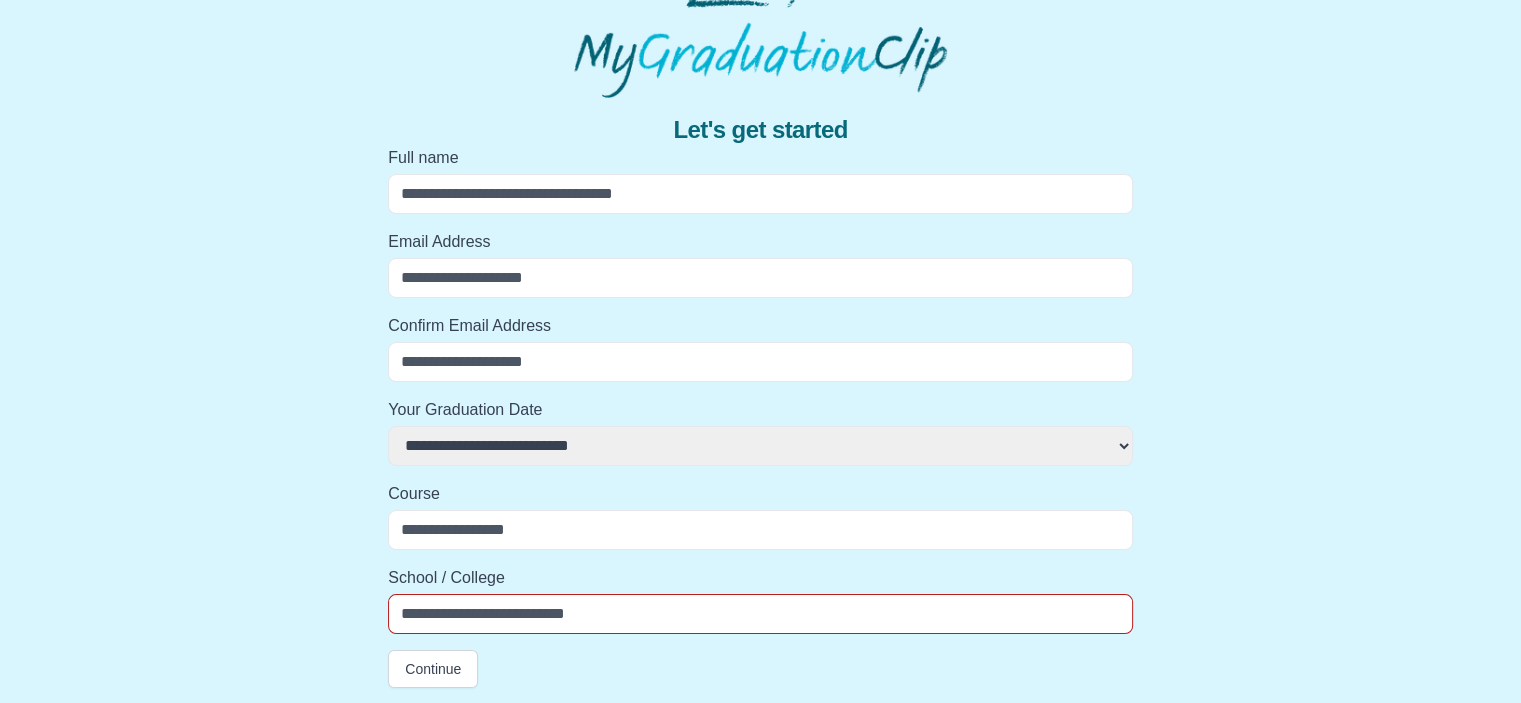click on "**********" at bounding box center (760, 446) 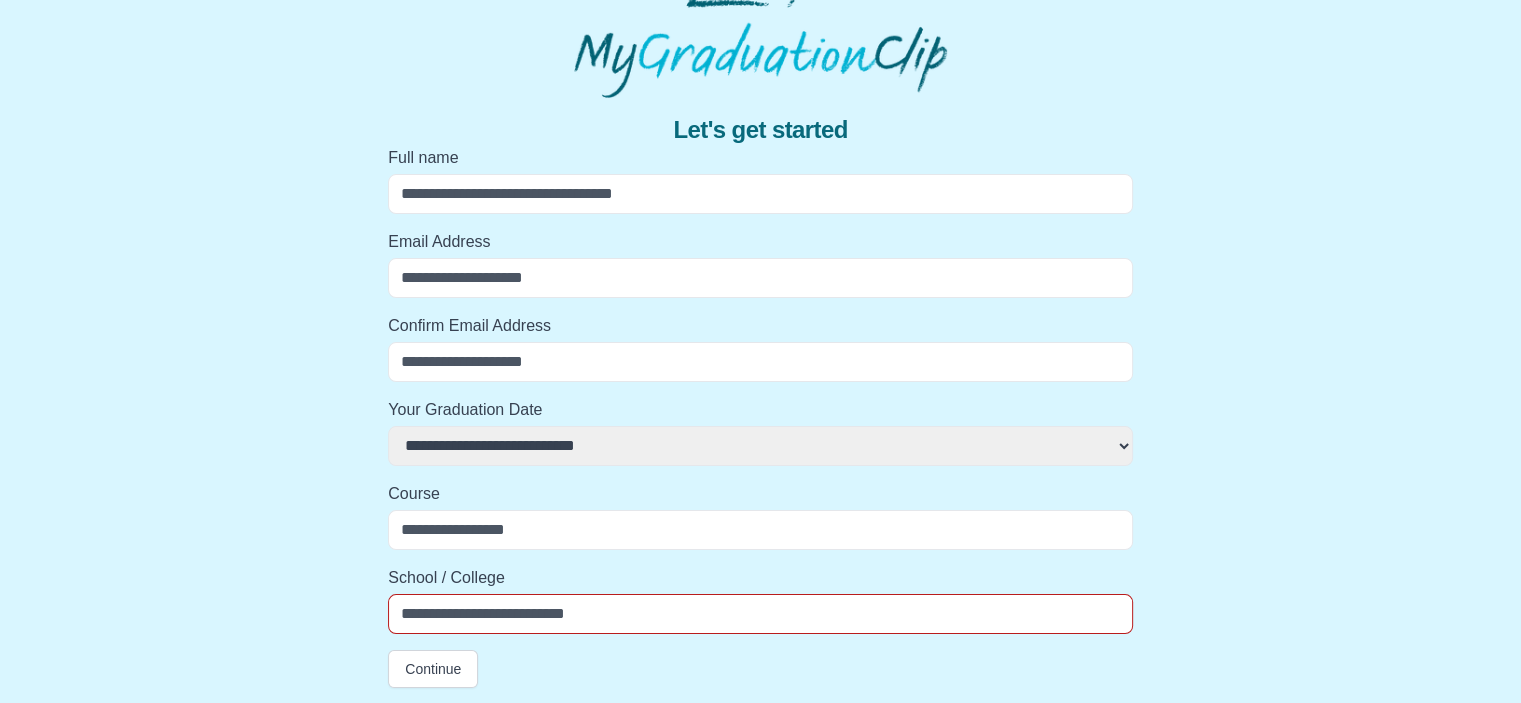 click on "**********" at bounding box center [760, 446] 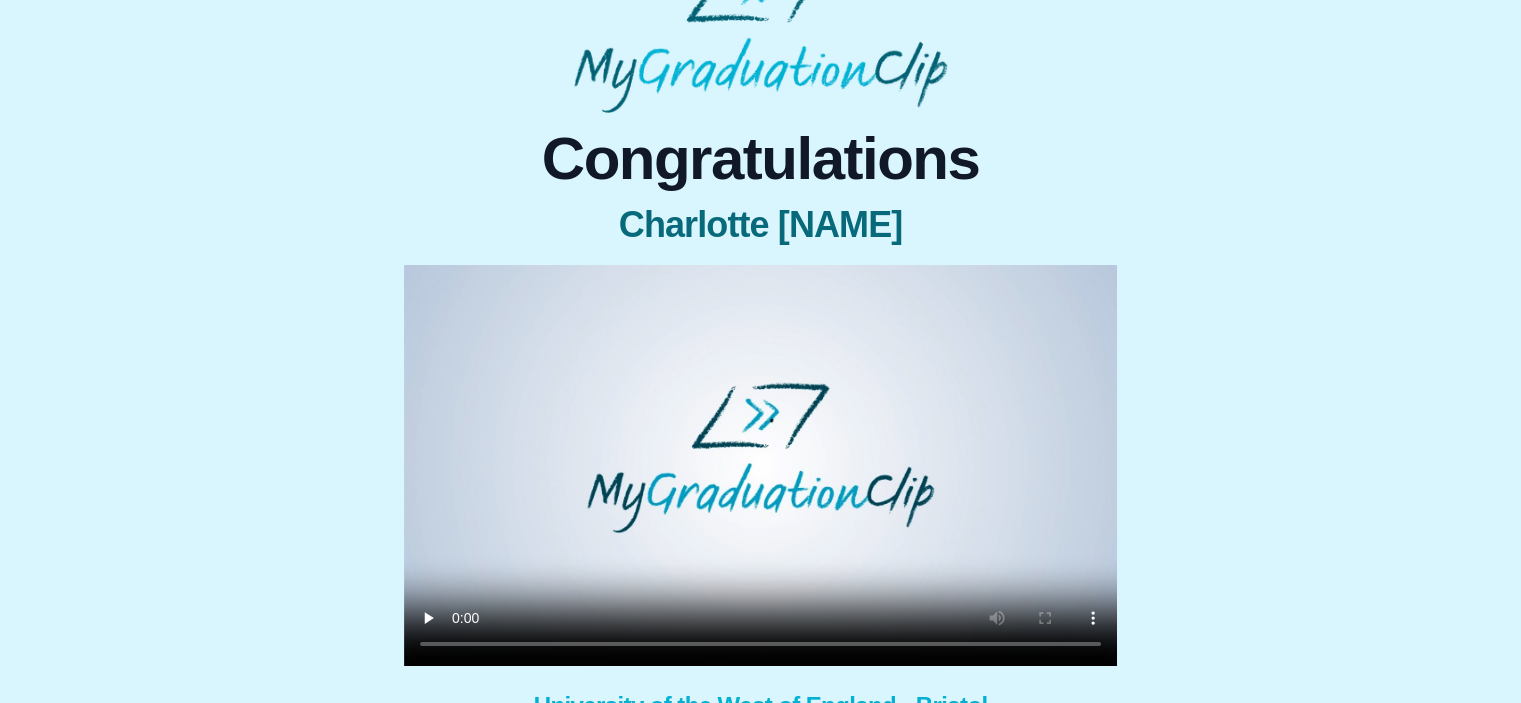 scroll, scrollTop: 100, scrollLeft: 0, axis: vertical 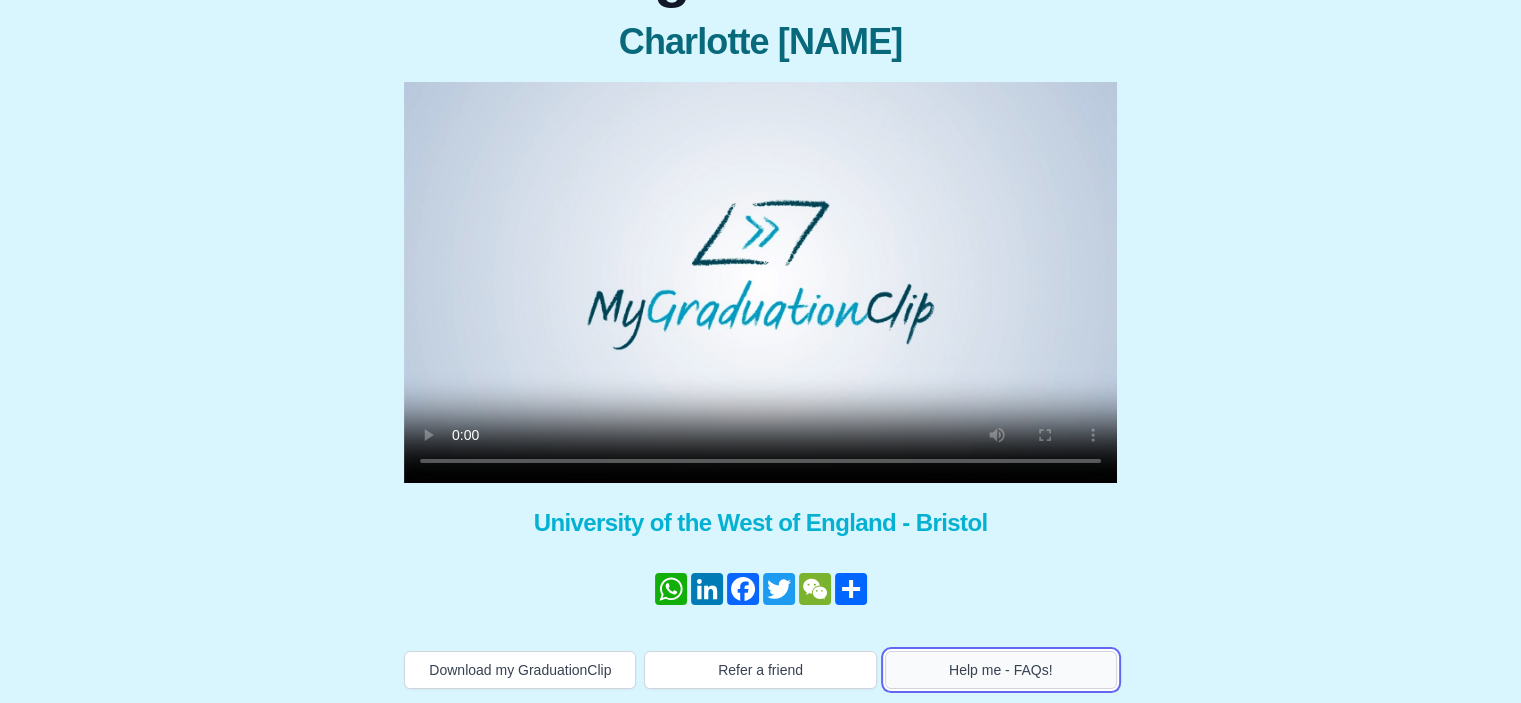 click on "Help me - FAQs!" at bounding box center (1001, 670) 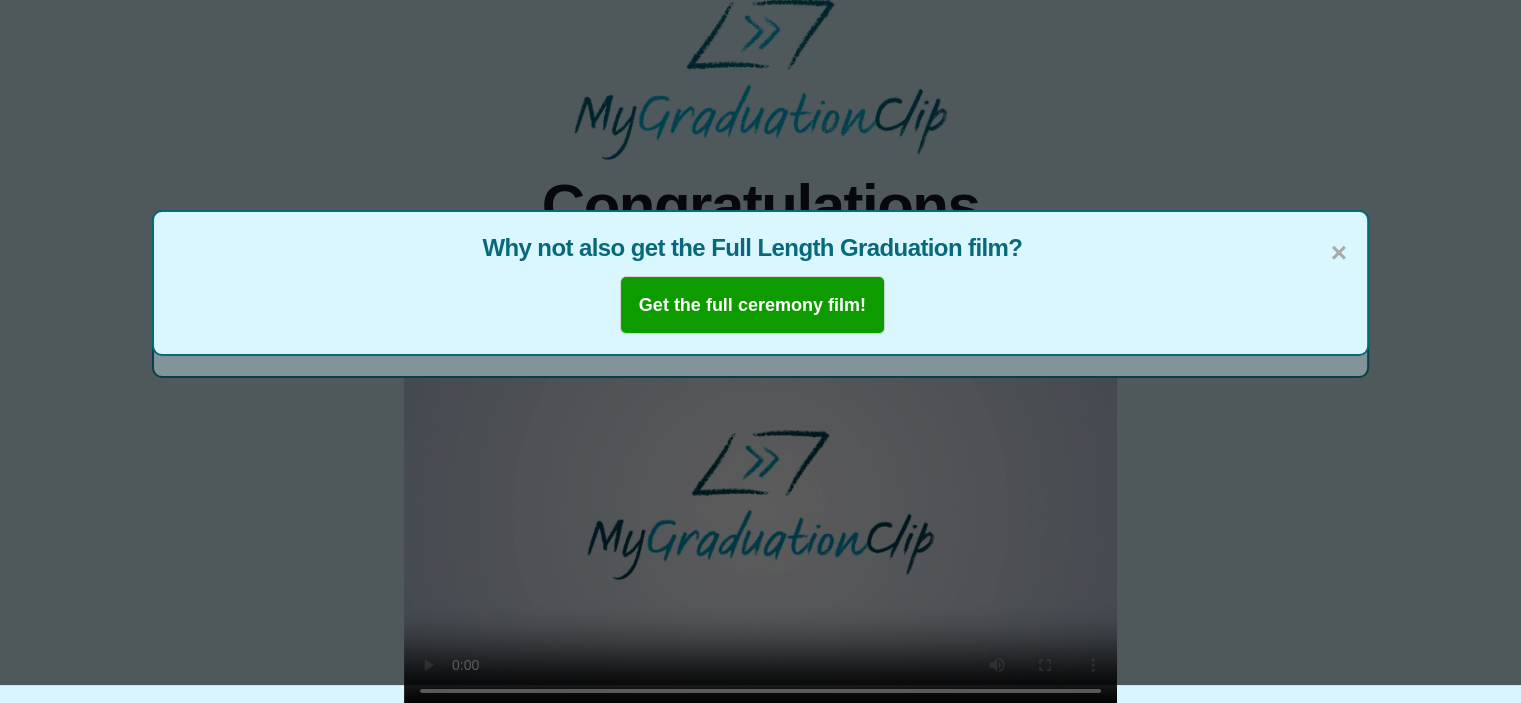 scroll, scrollTop: 0, scrollLeft: 0, axis: both 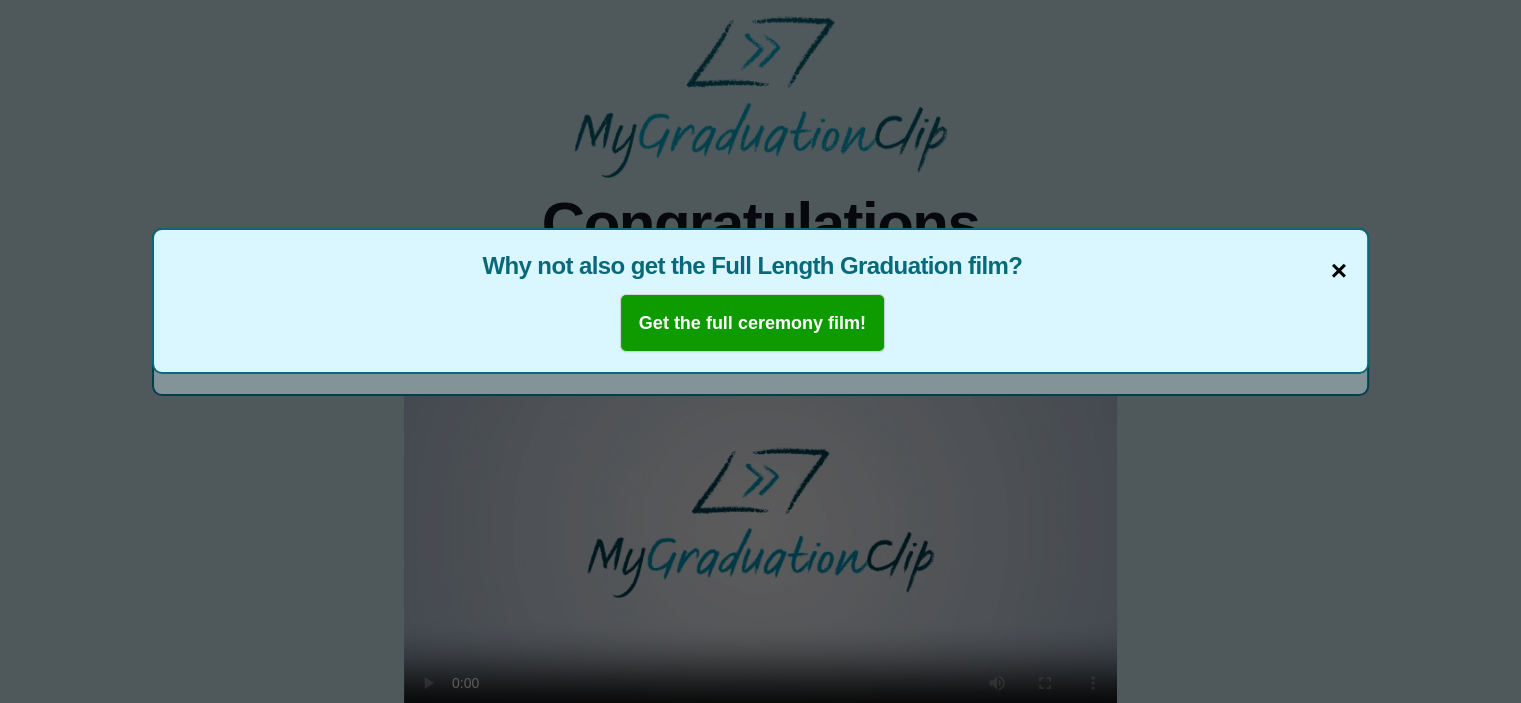click on "×" at bounding box center [1339, 271] 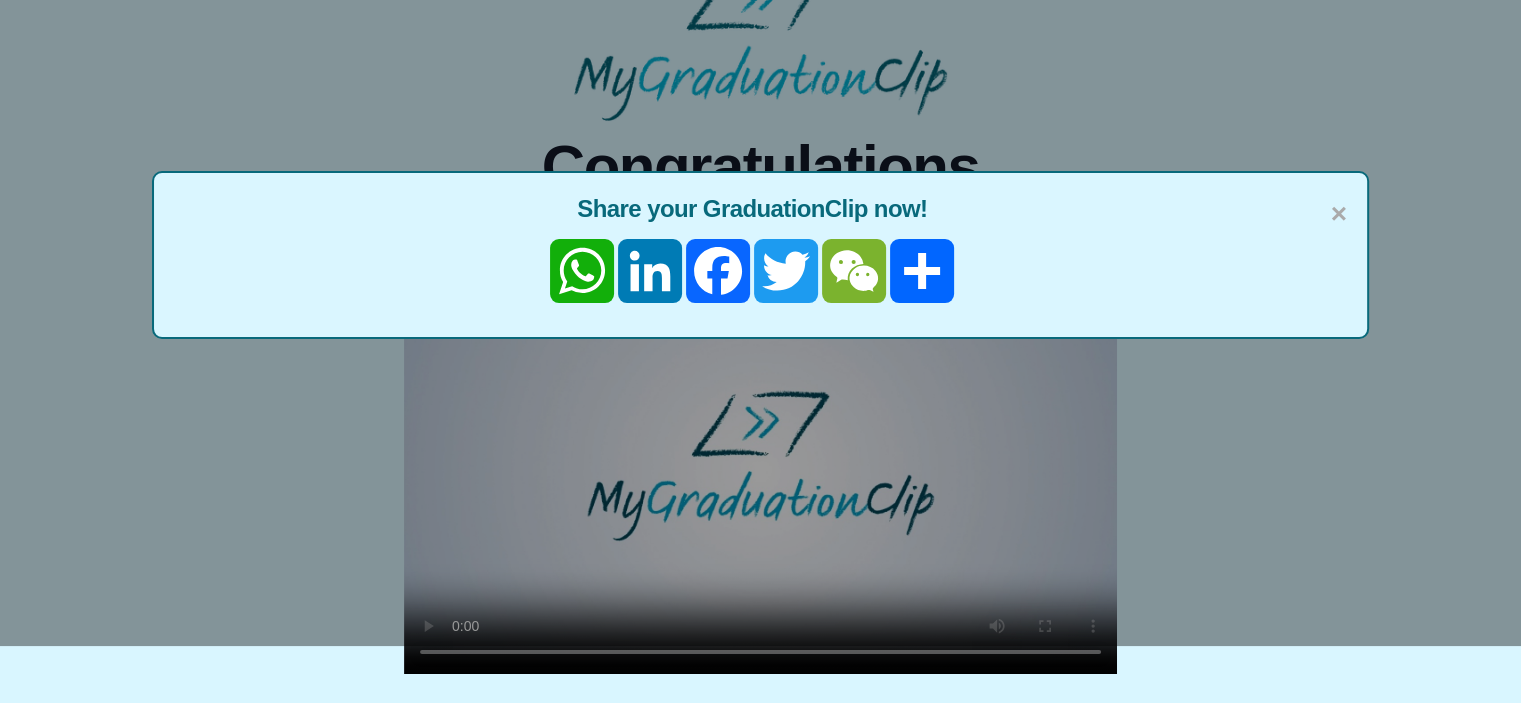 scroll, scrollTop: 48, scrollLeft: 0, axis: vertical 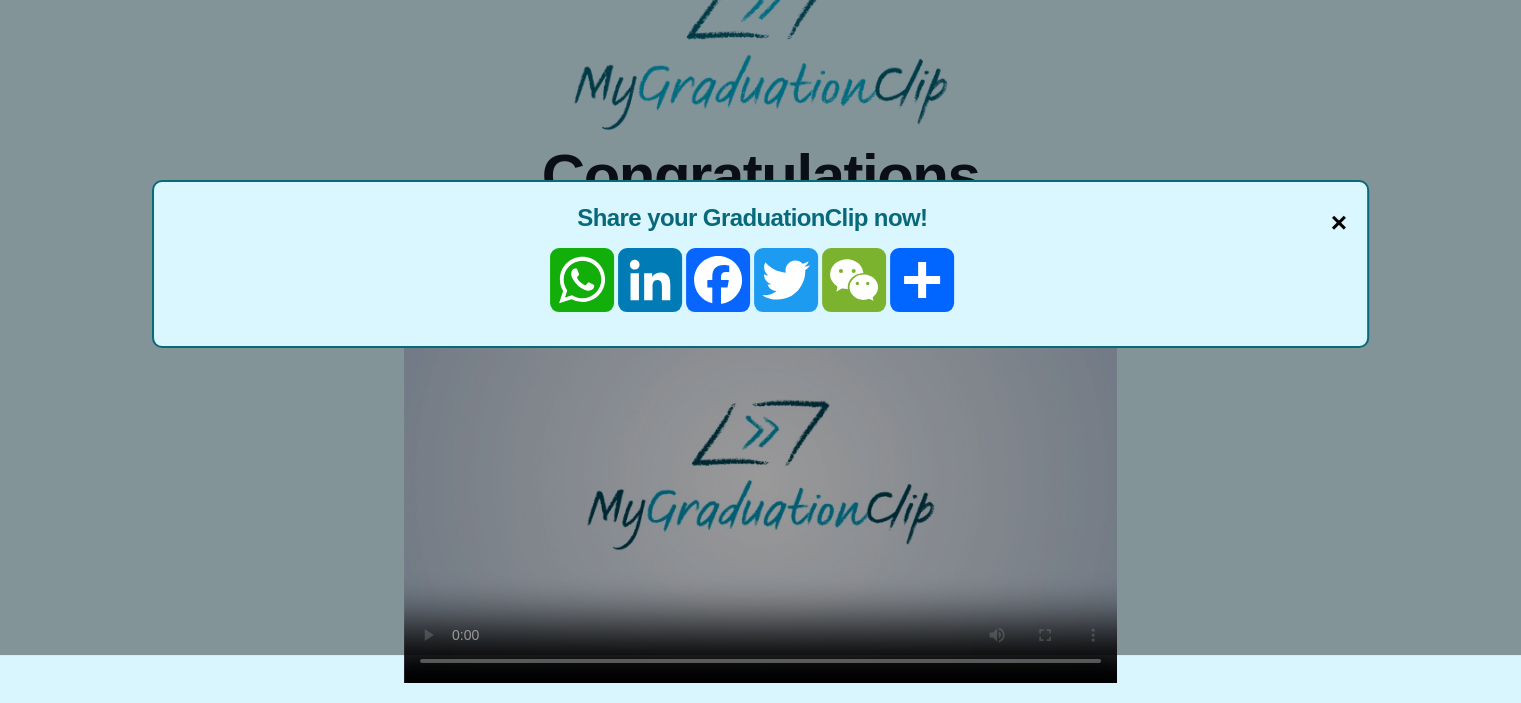 click on "×" at bounding box center (1339, 223) 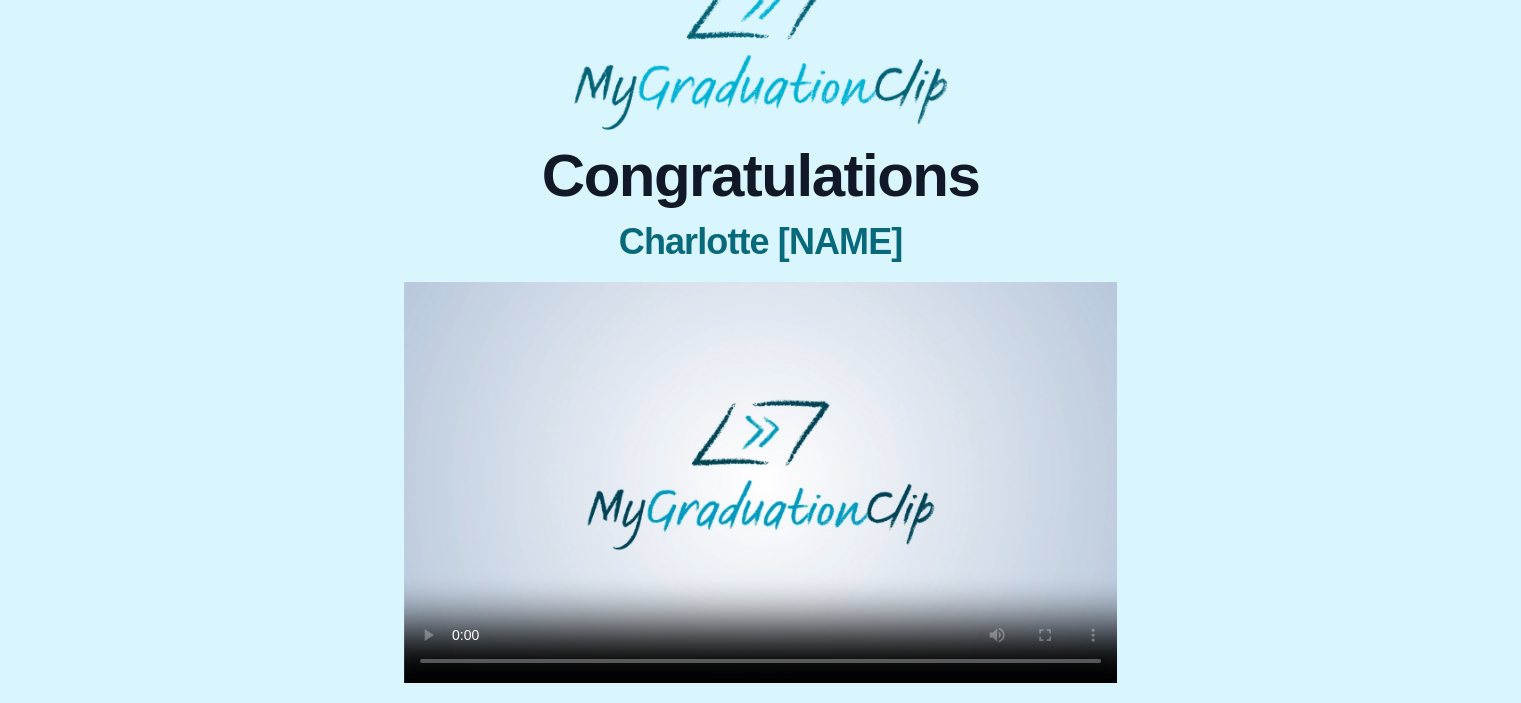 type 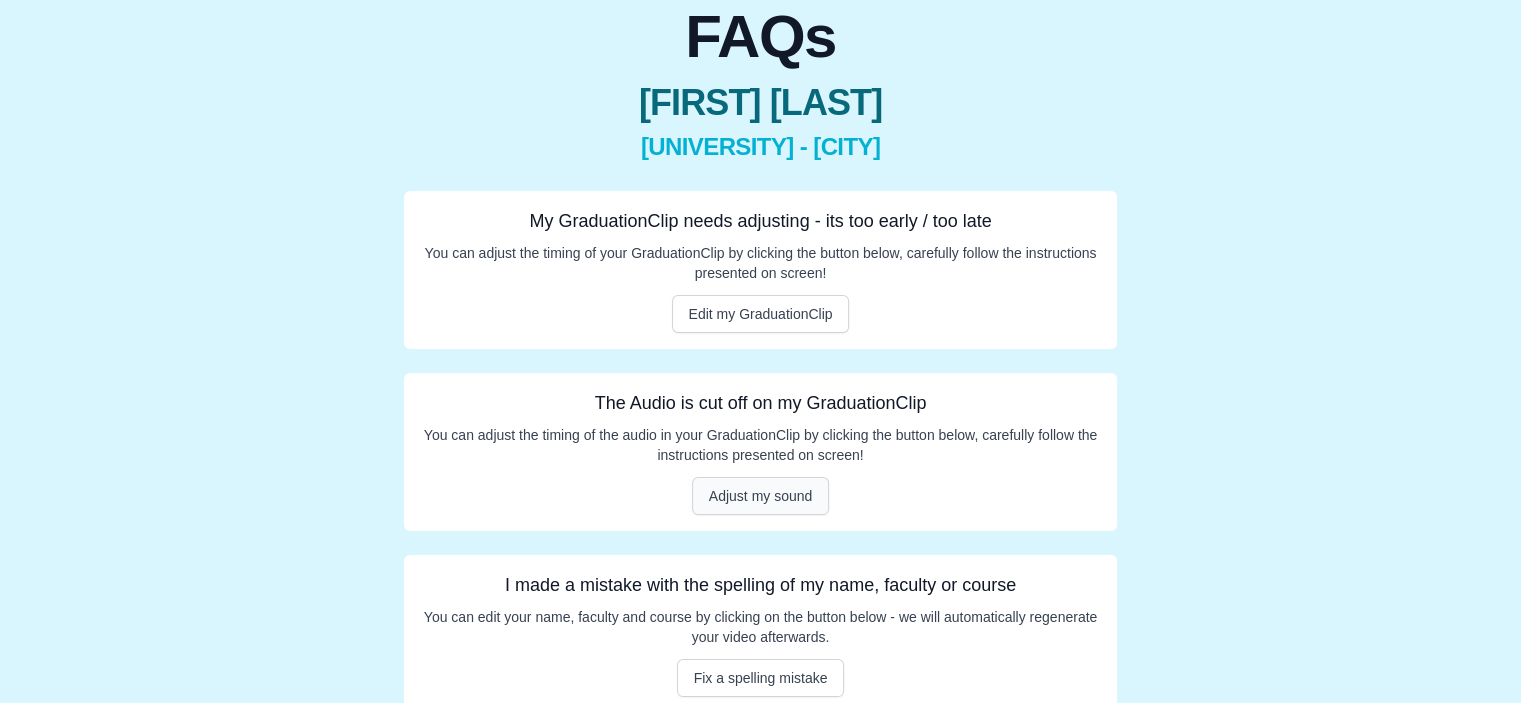 scroll, scrollTop: 200, scrollLeft: 0, axis: vertical 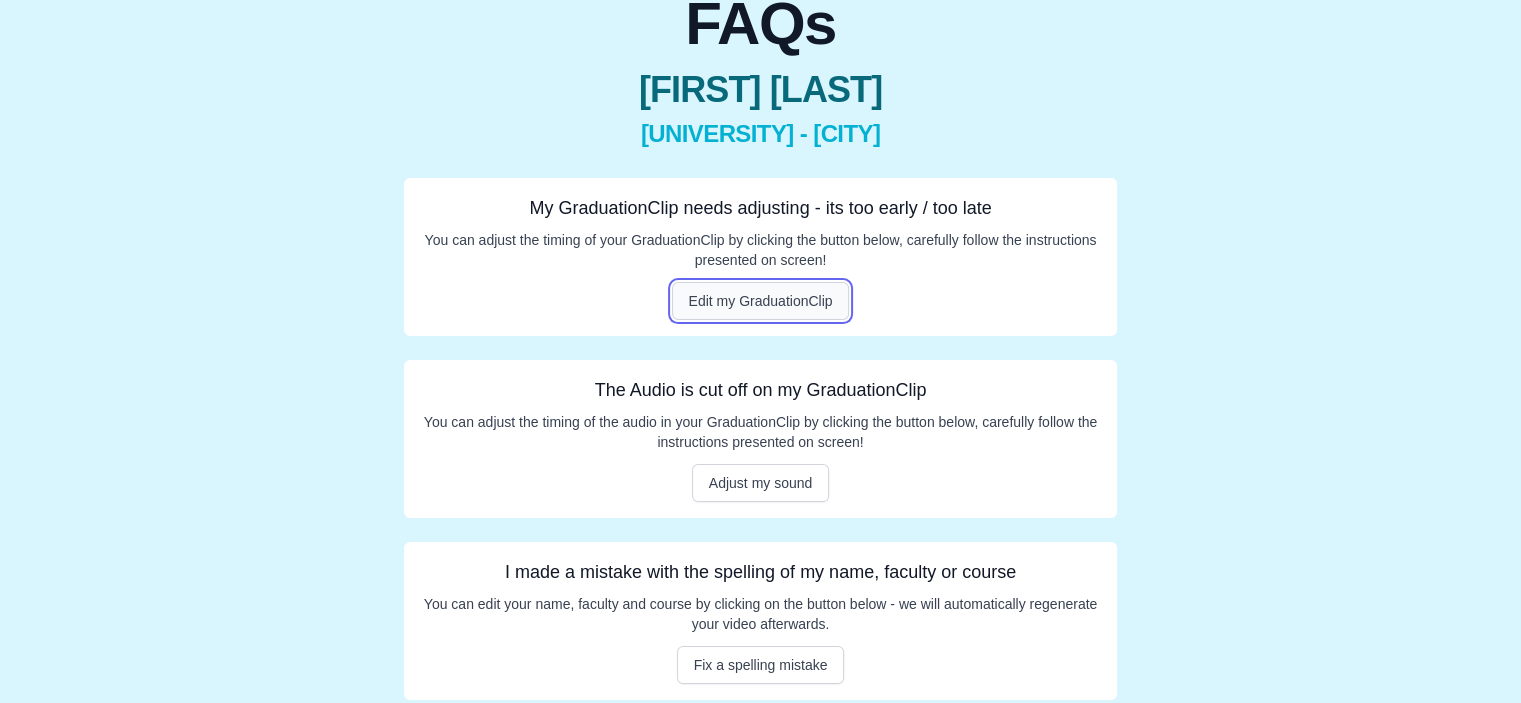 click on "Edit my GraduationClip" at bounding box center [761, 301] 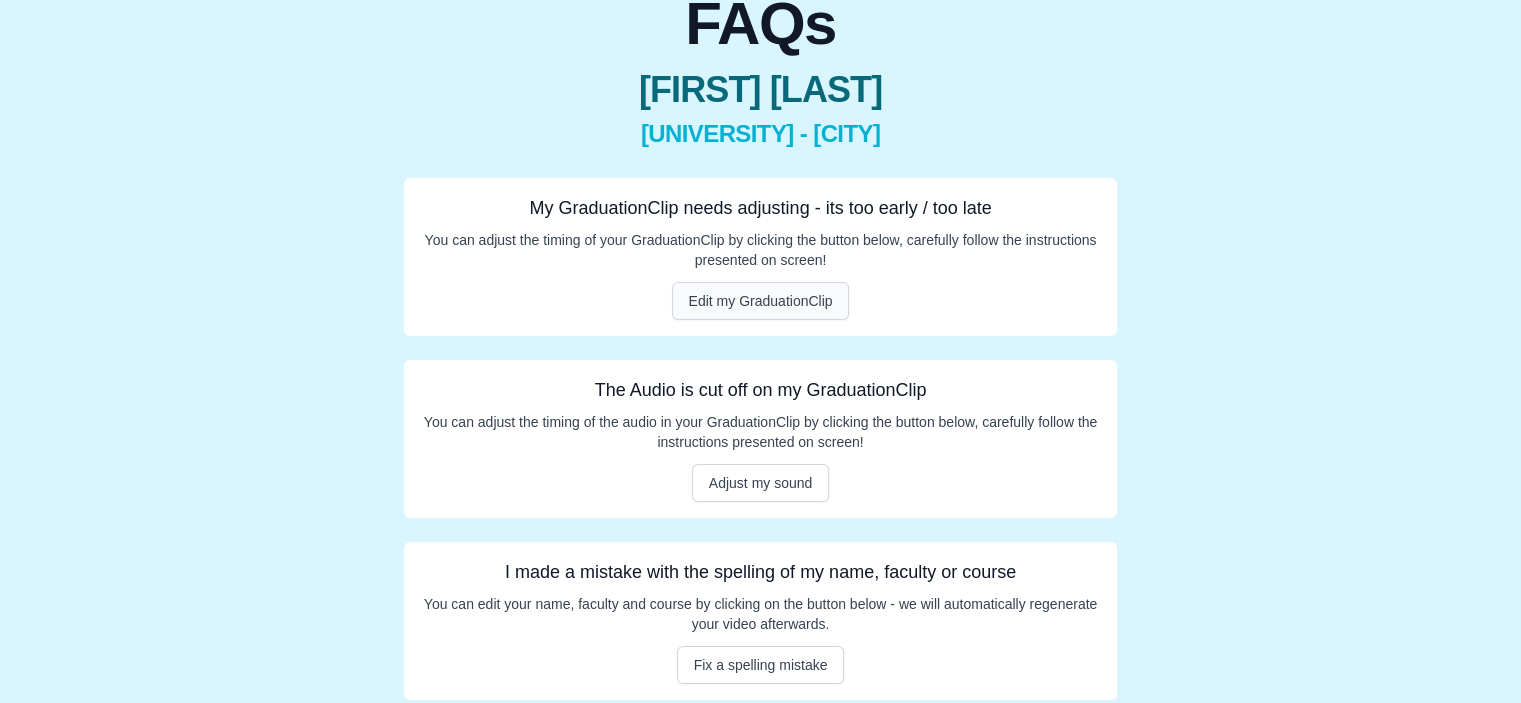 scroll, scrollTop: 0, scrollLeft: 0, axis: both 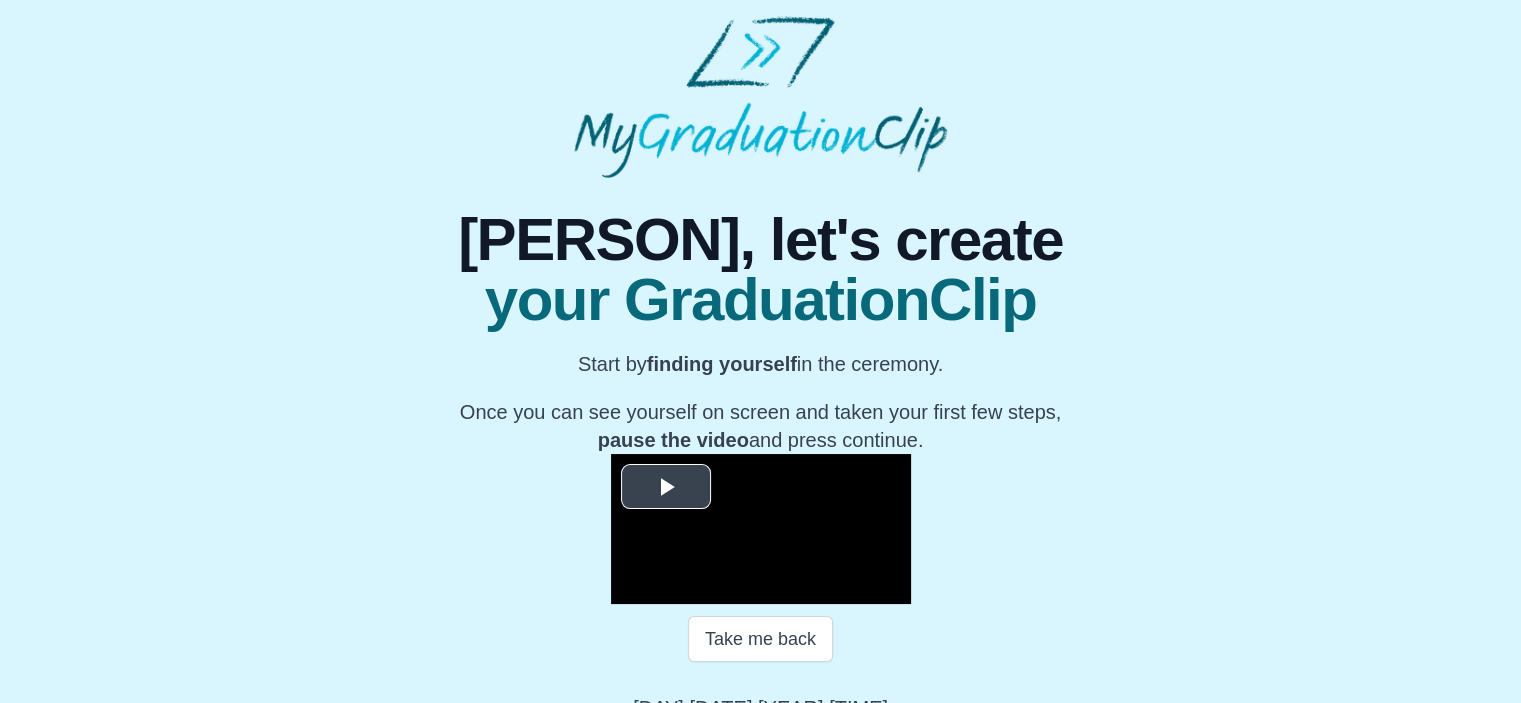 click at bounding box center [666, 486] 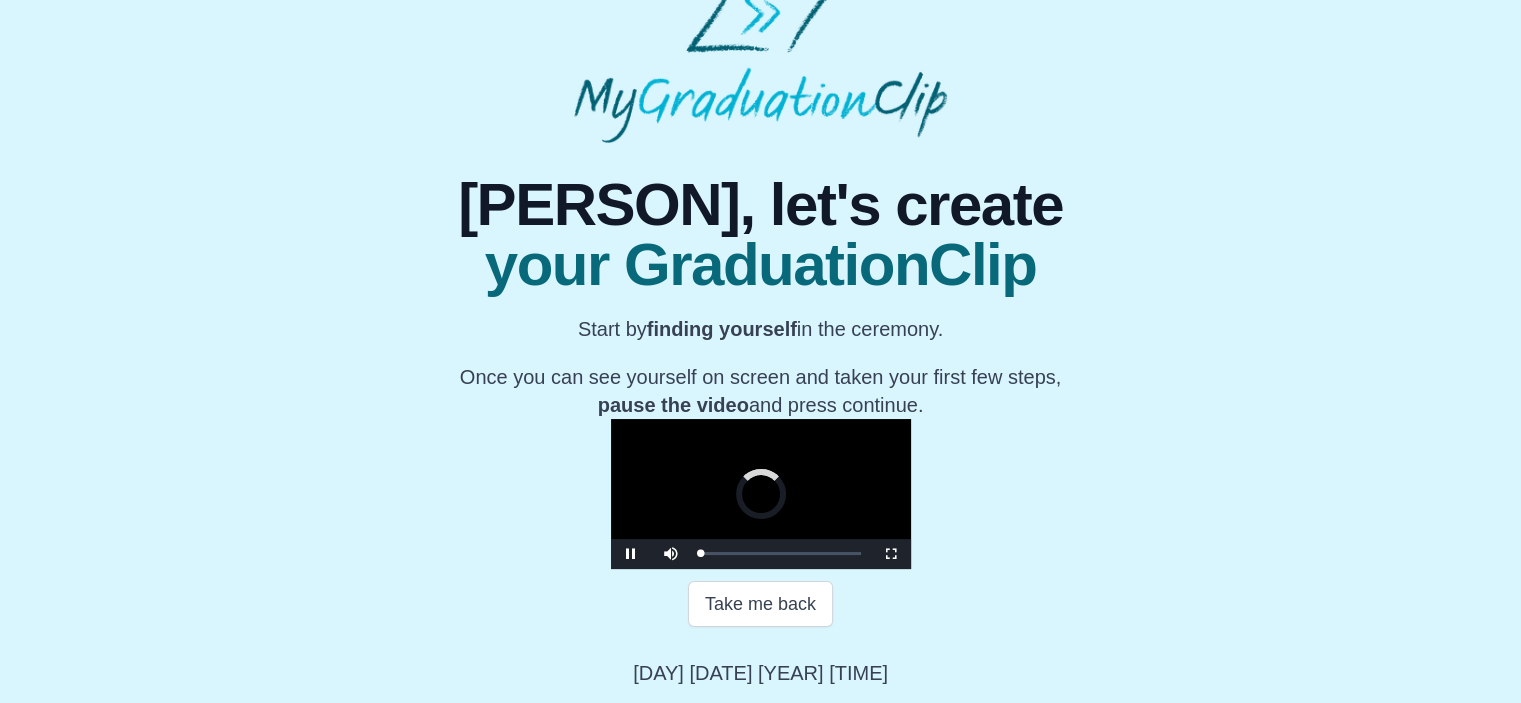 scroll, scrollTop: 312, scrollLeft: 0, axis: vertical 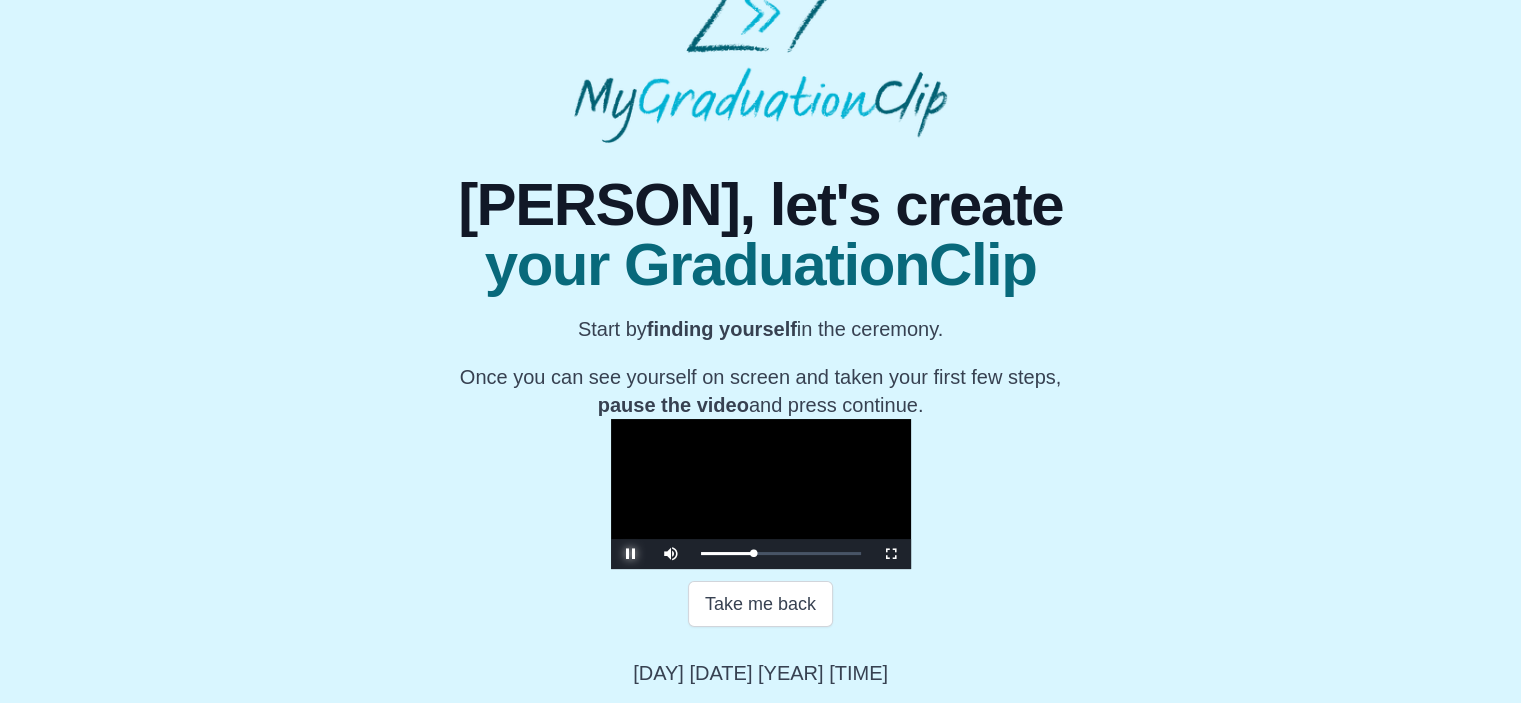 click at bounding box center (631, 554) 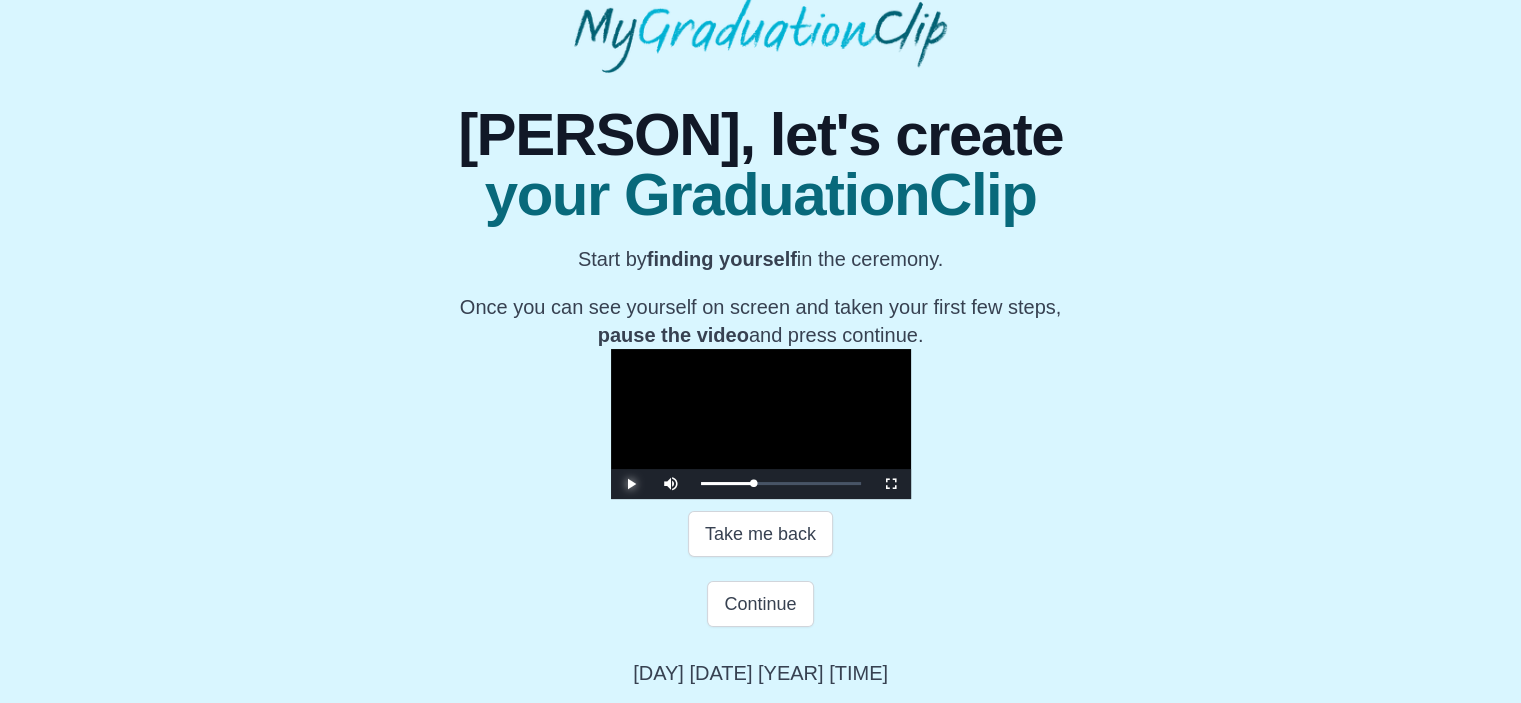 click at bounding box center [631, 484] 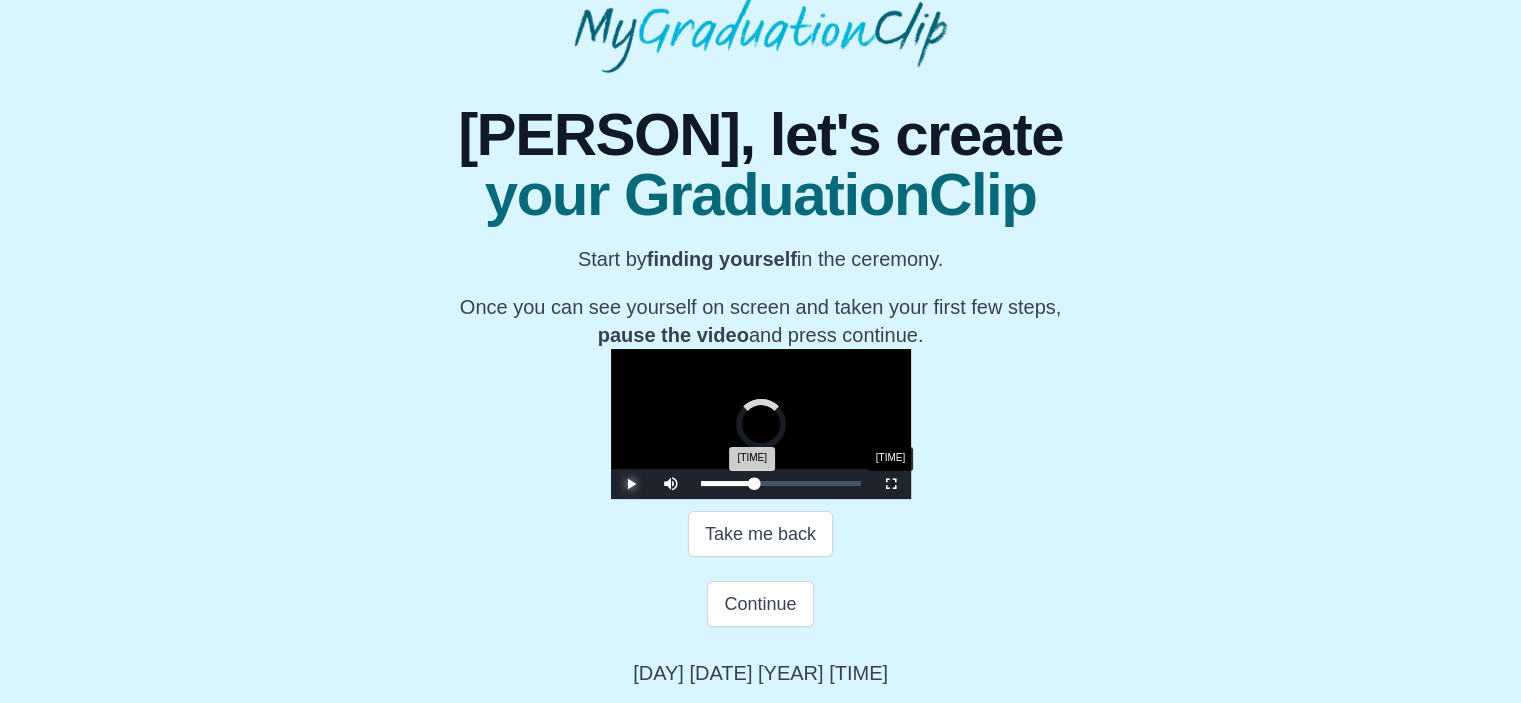 drag, startPoint x: 679, startPoint y: 553, endPoint x: 661, endPoint y: 551, distance: 18.110771 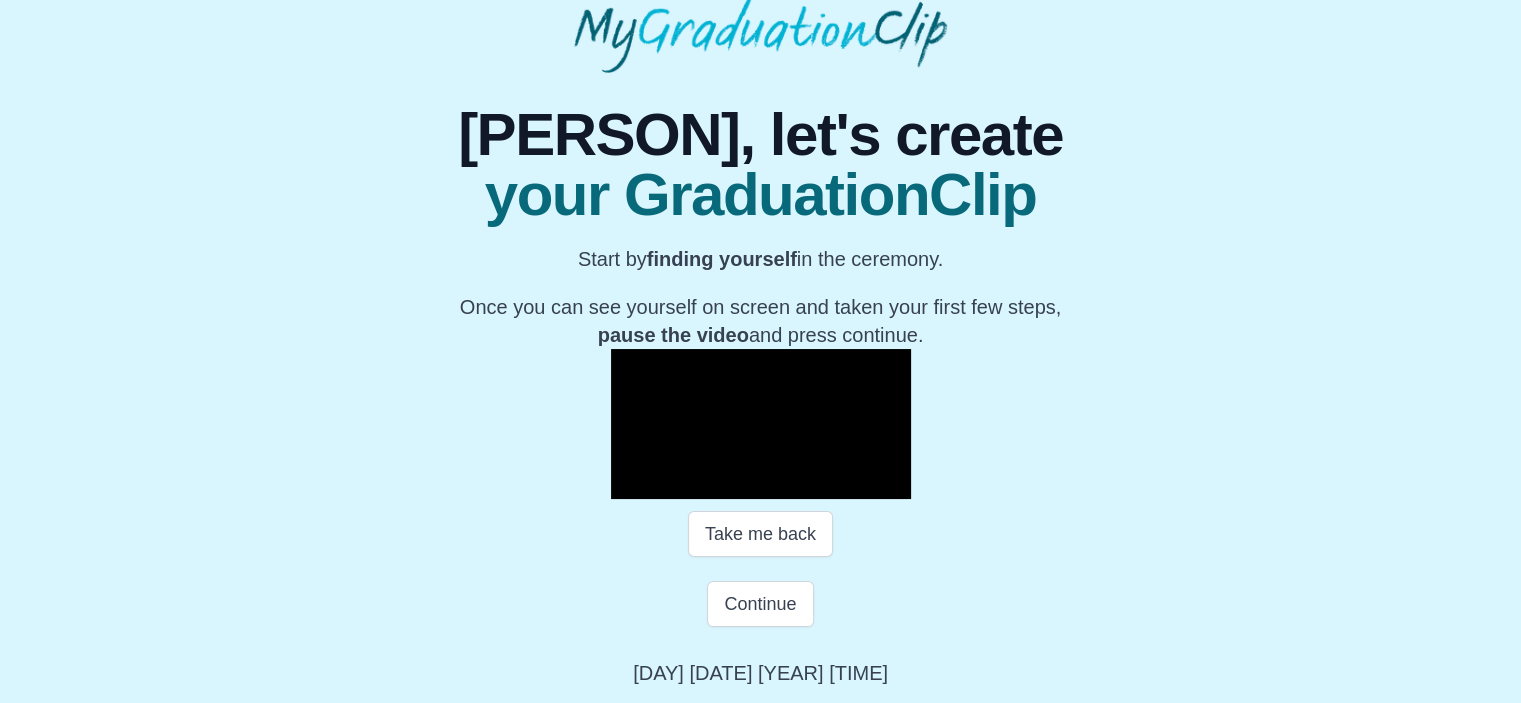 click at bounding box center [631, 484] 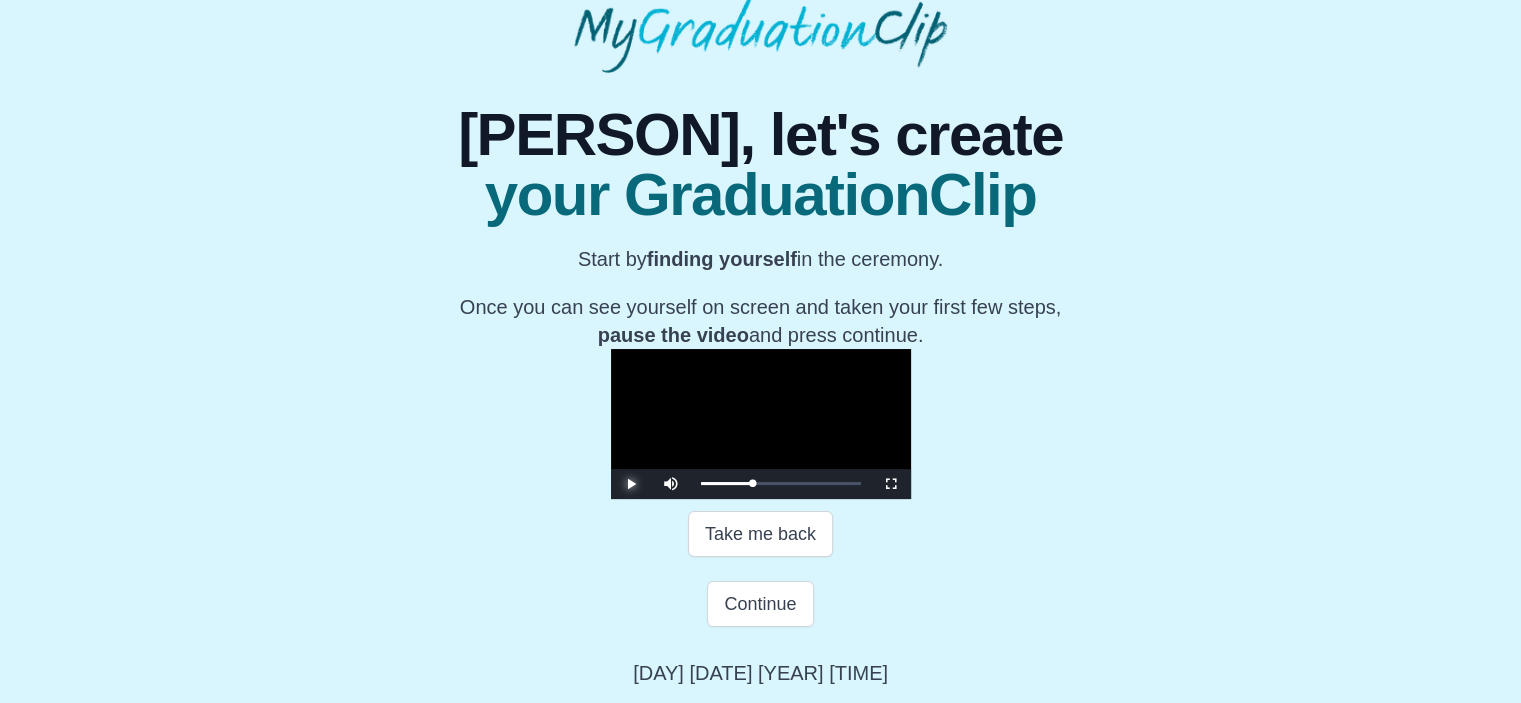 scroll, scrollTop: 382, scrollLeft: 0, axis: vertical 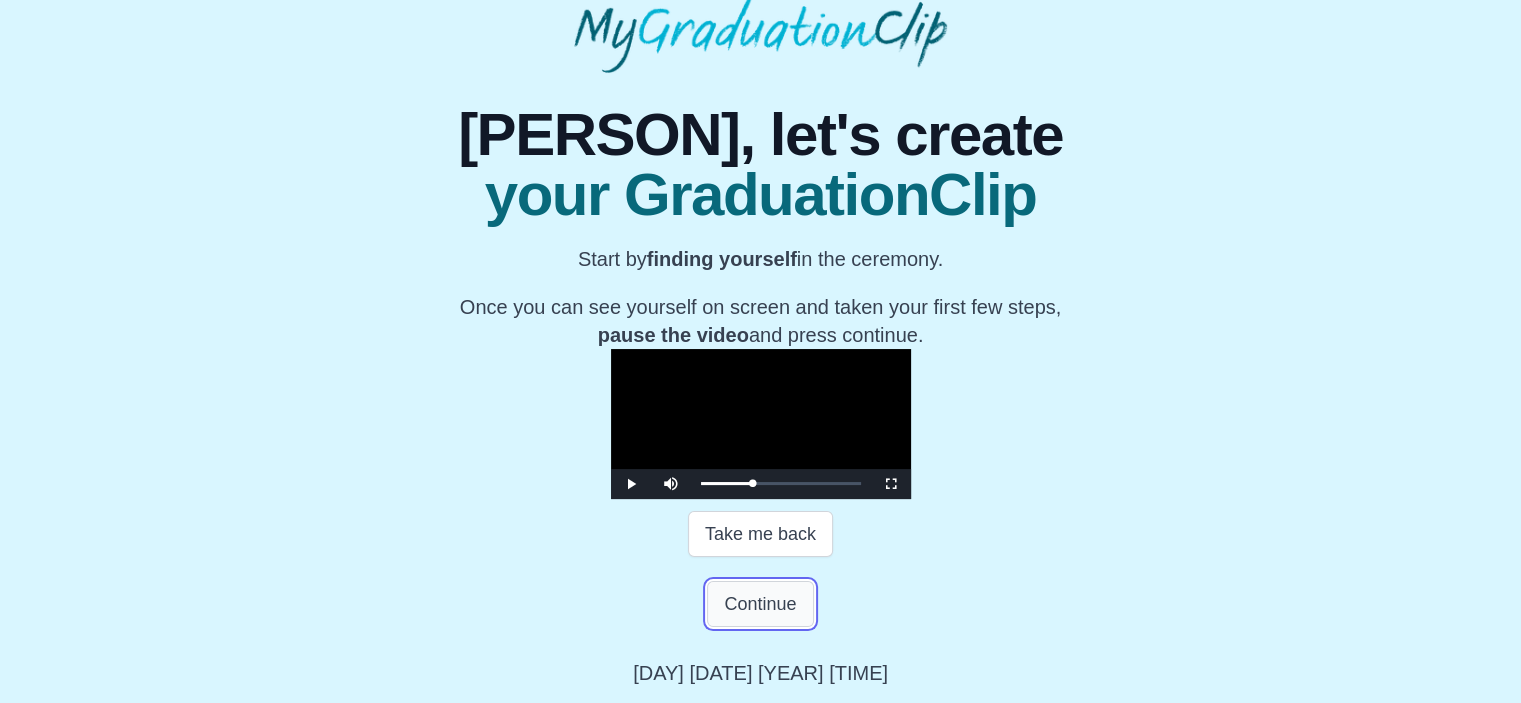 click on "Continue" at bounding box center [760, 604] 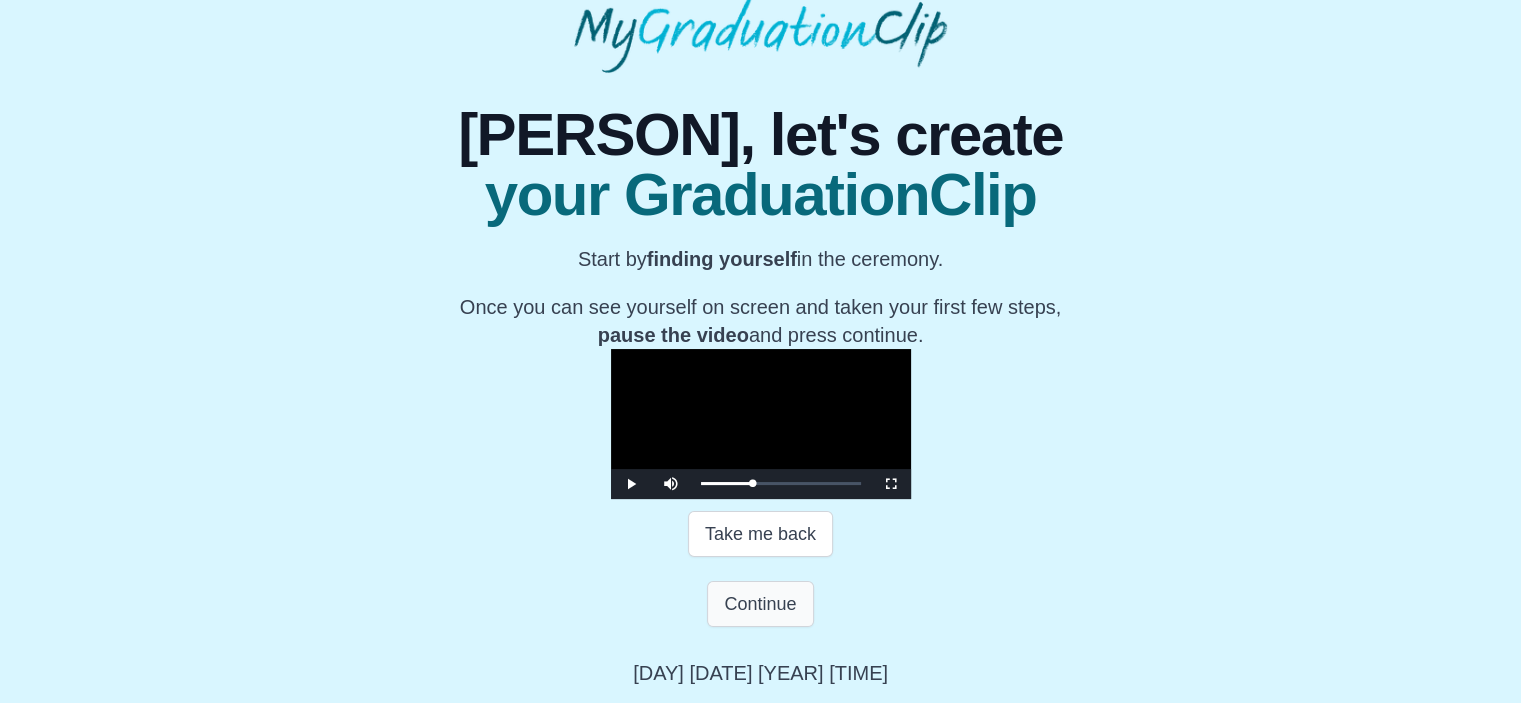 scroll, scrollTop: 0, scrollLeft: 0, axis: both 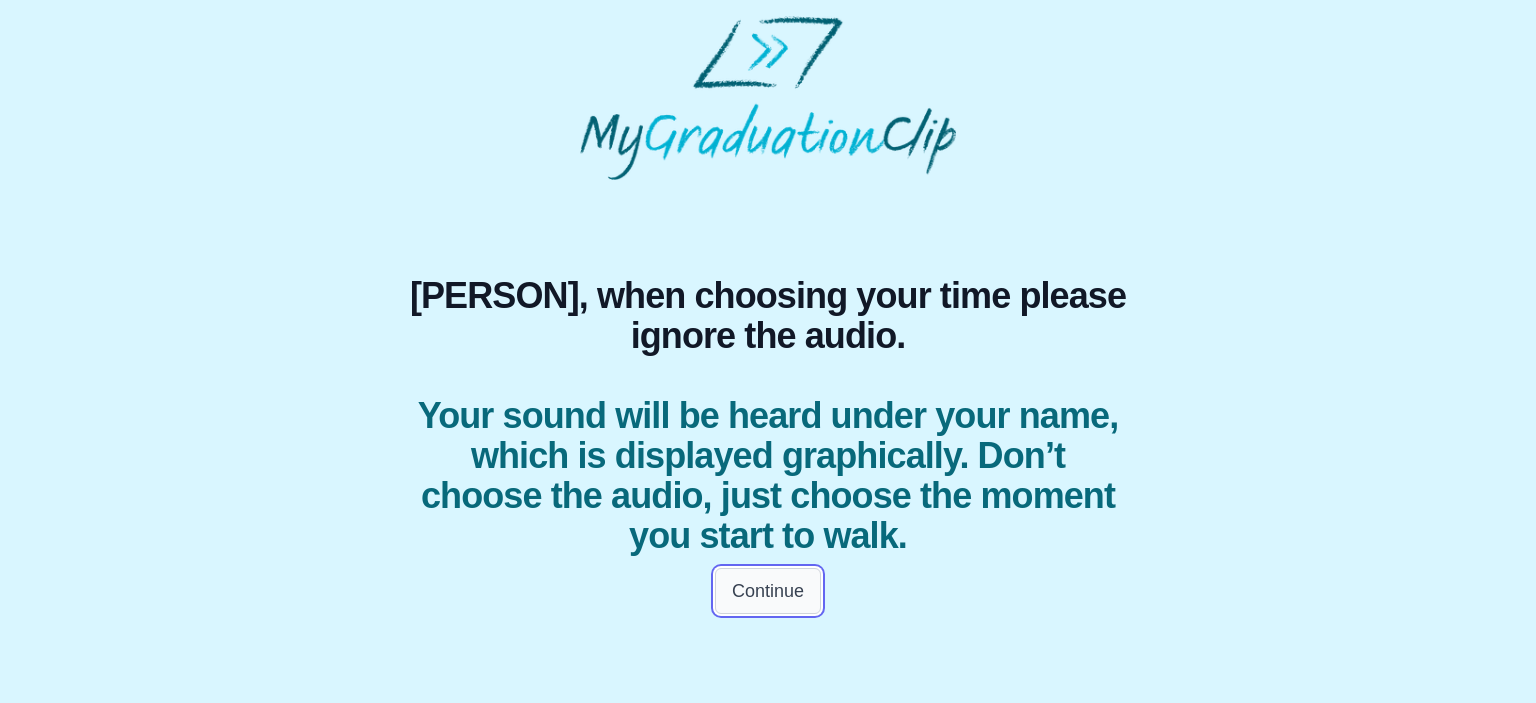 click on "Continue" at bounding box center (768, 591) 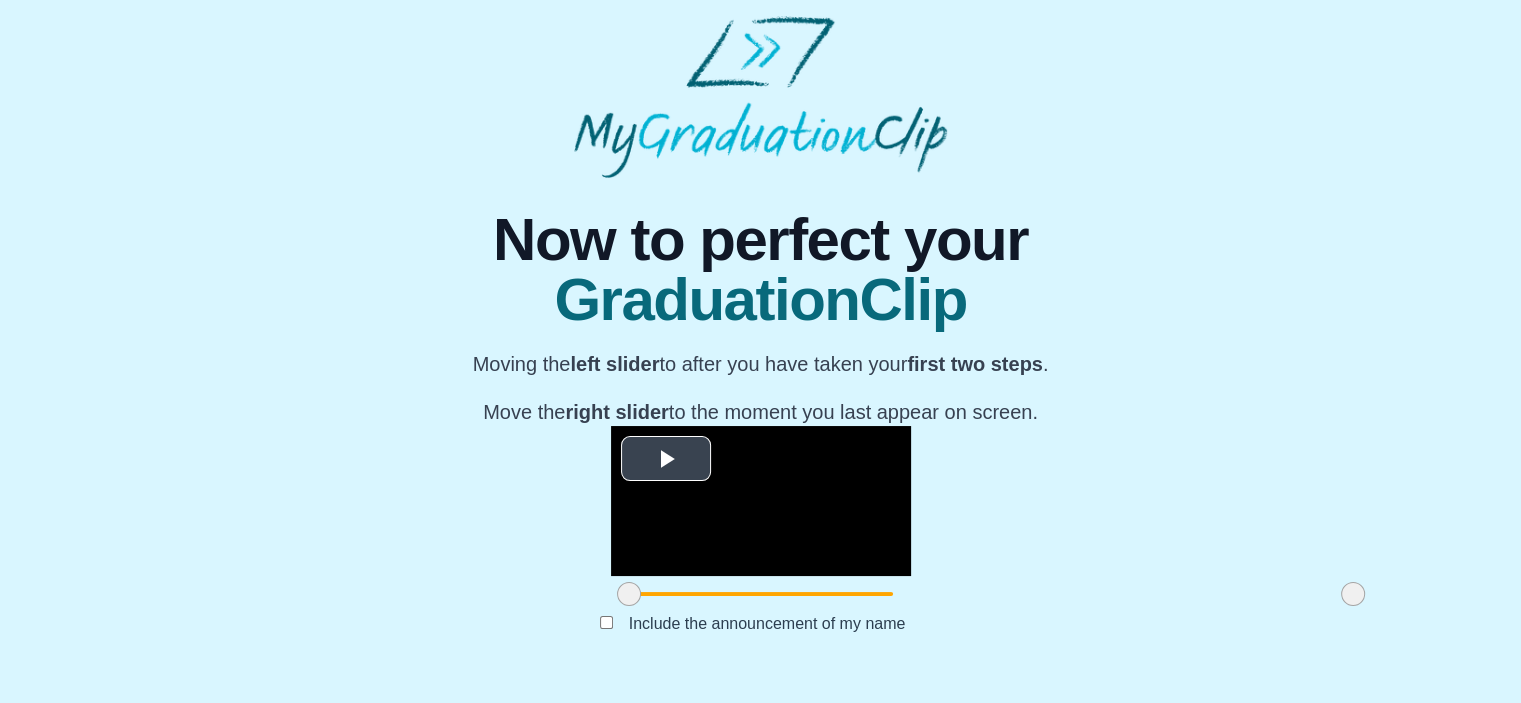 scroll, scrollTop: 264, scrollLeft: 0, axis: vertical 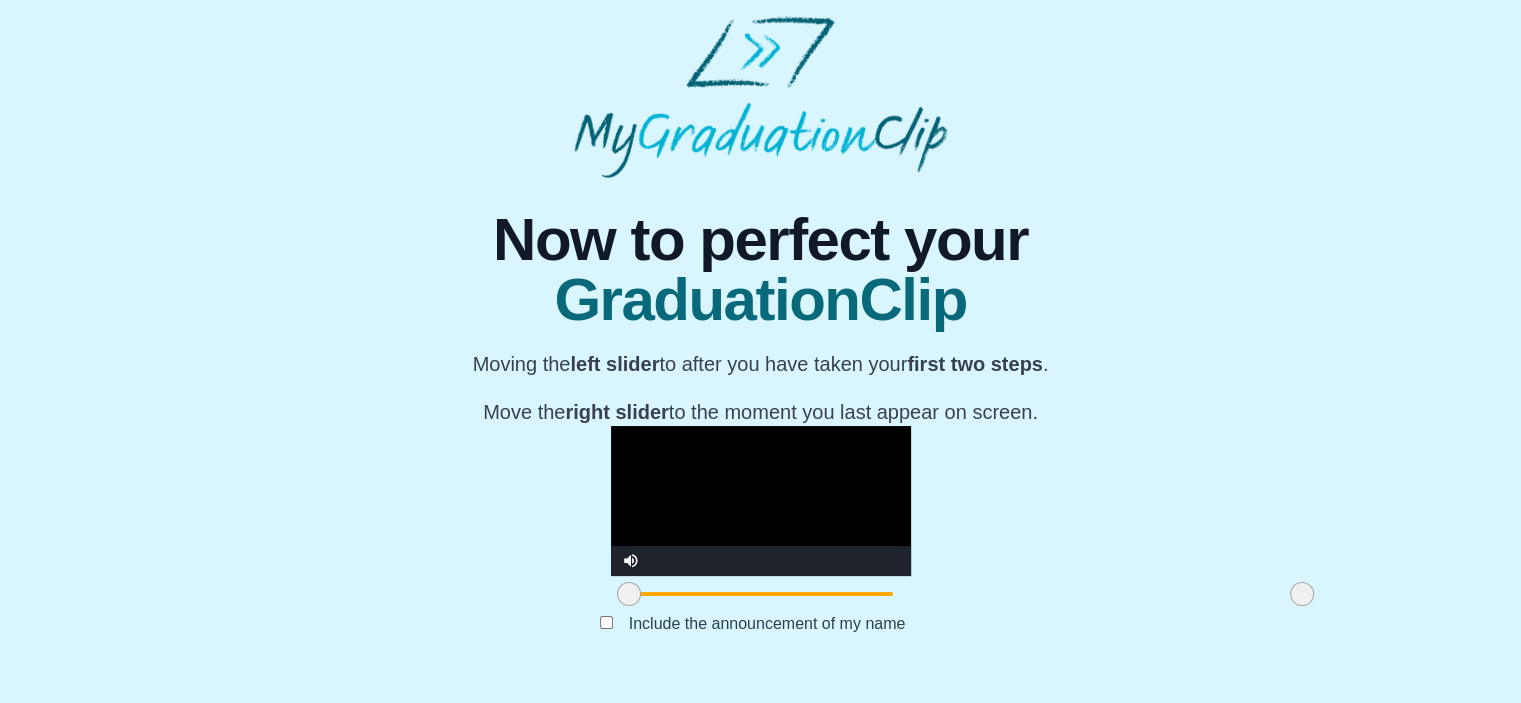 drag, startPoint x: 1116, startPoint y: 603, endPoint x: 1065, endPoint y: 600, distance: 51.088158 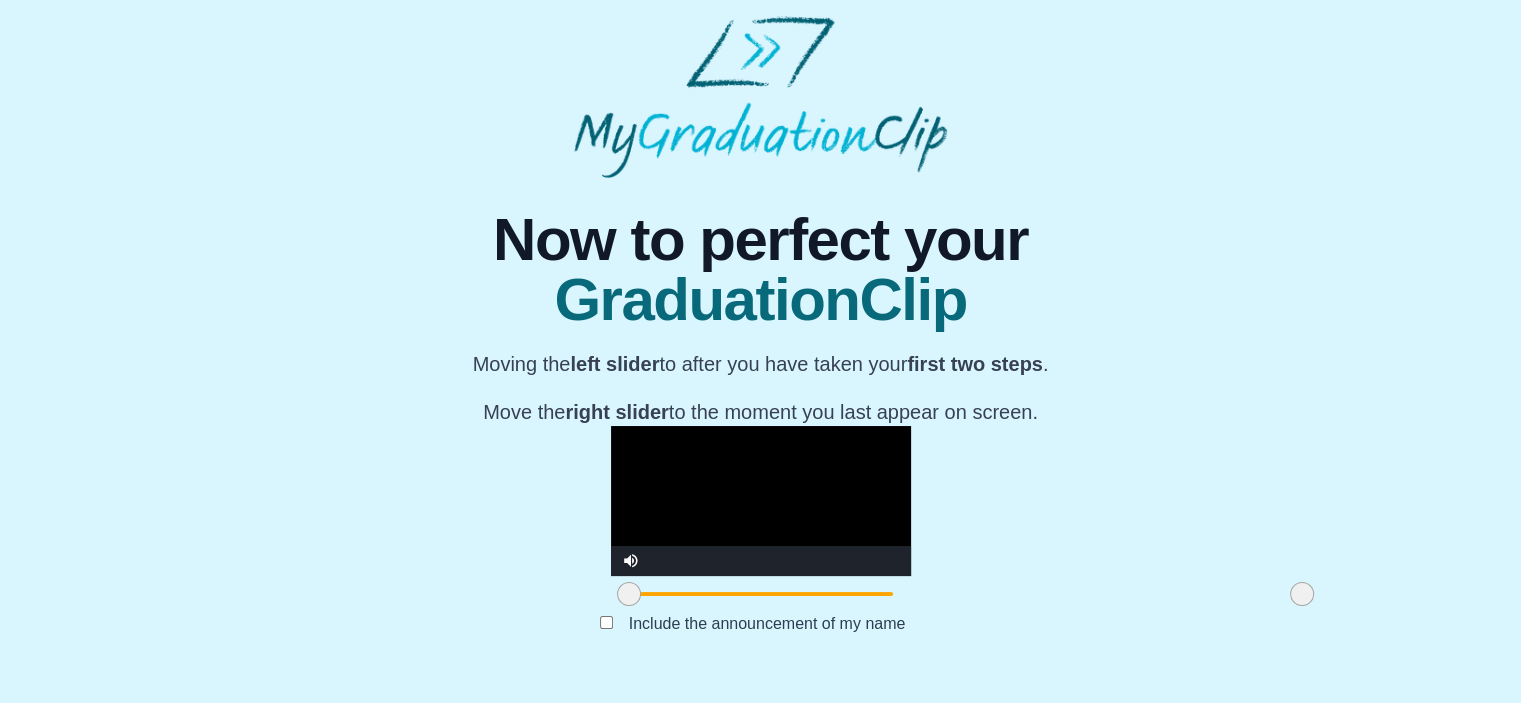 click at bounding box center [761, 501] 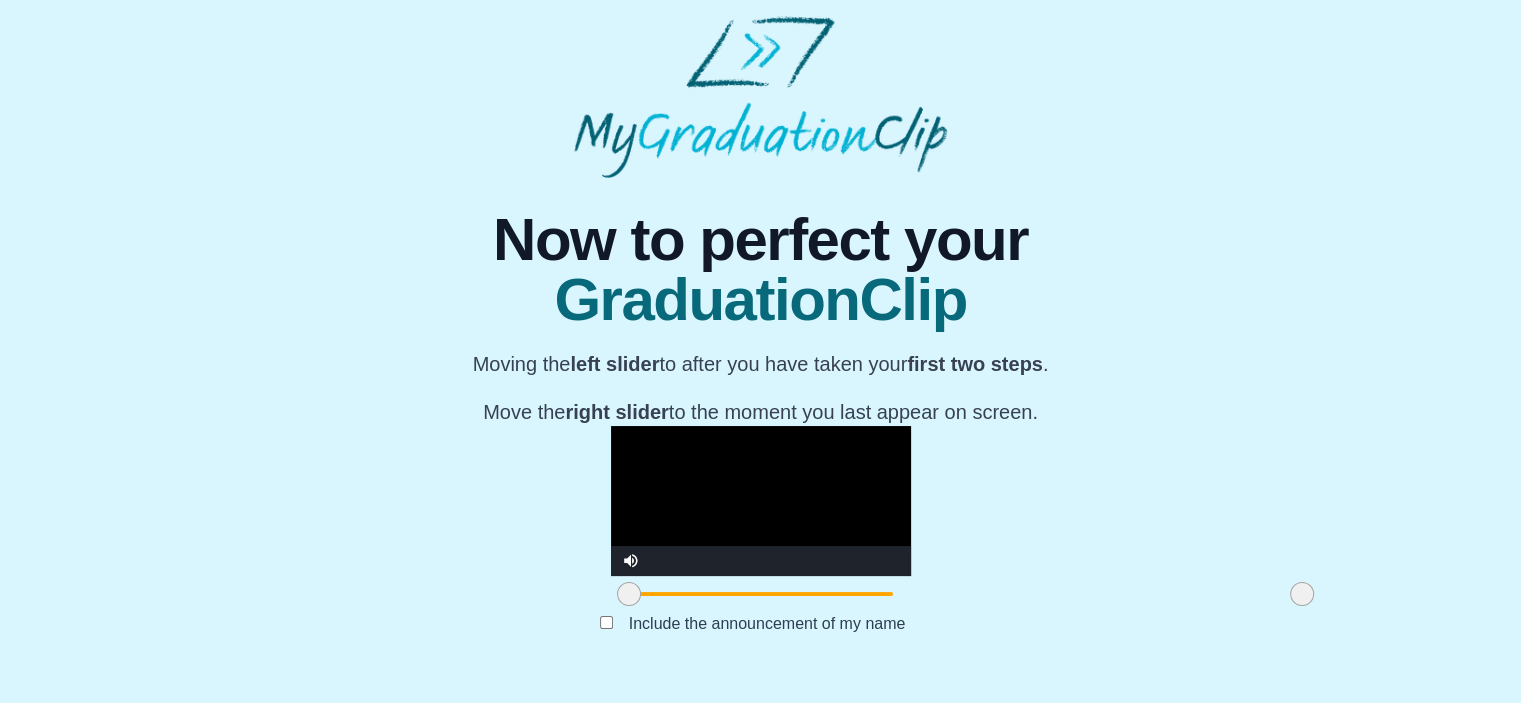 scroll, scrollTop: 264, scrollLeft: 0, axis: vertical 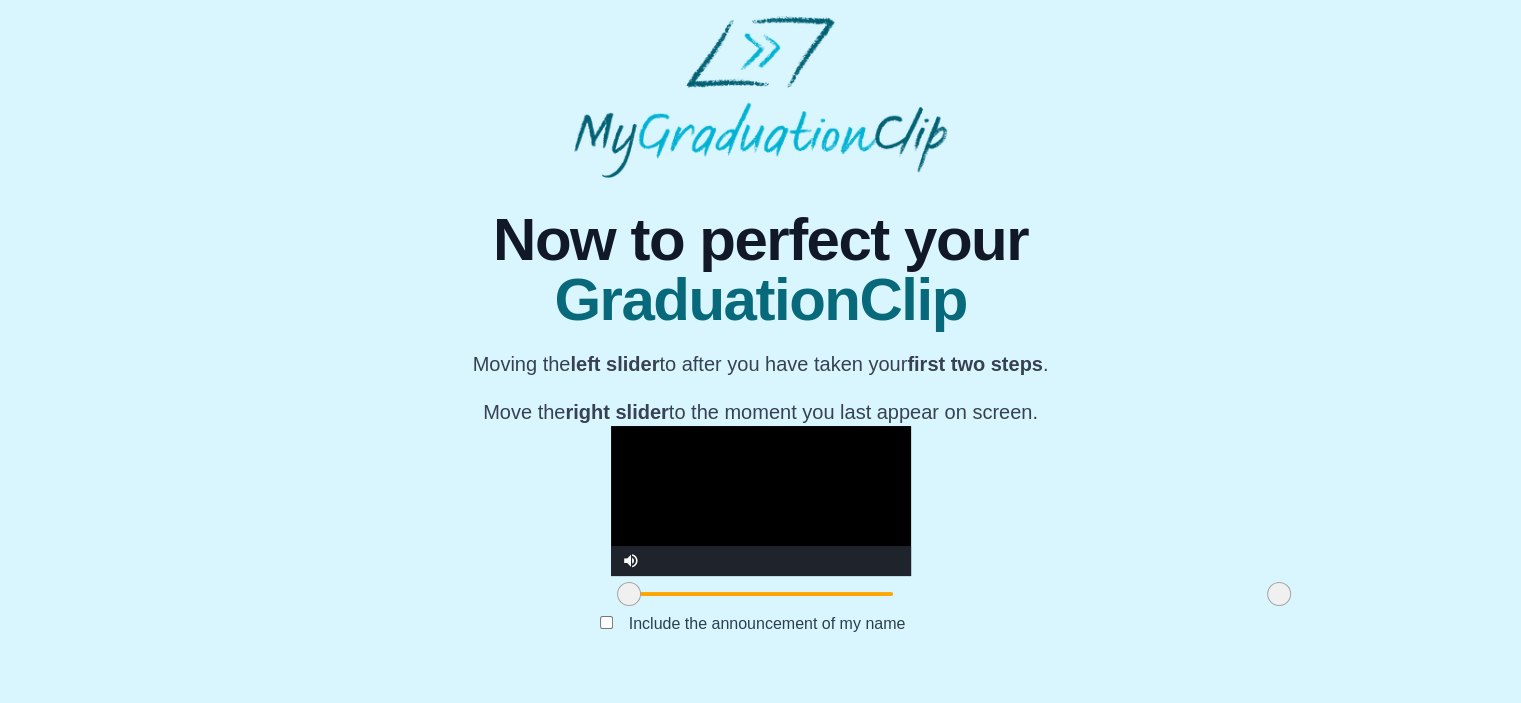 drag, startPoint x: 1065, startPoint y: 602, endPoint x: 1042, endPoint y: 591, distance: 25.495098 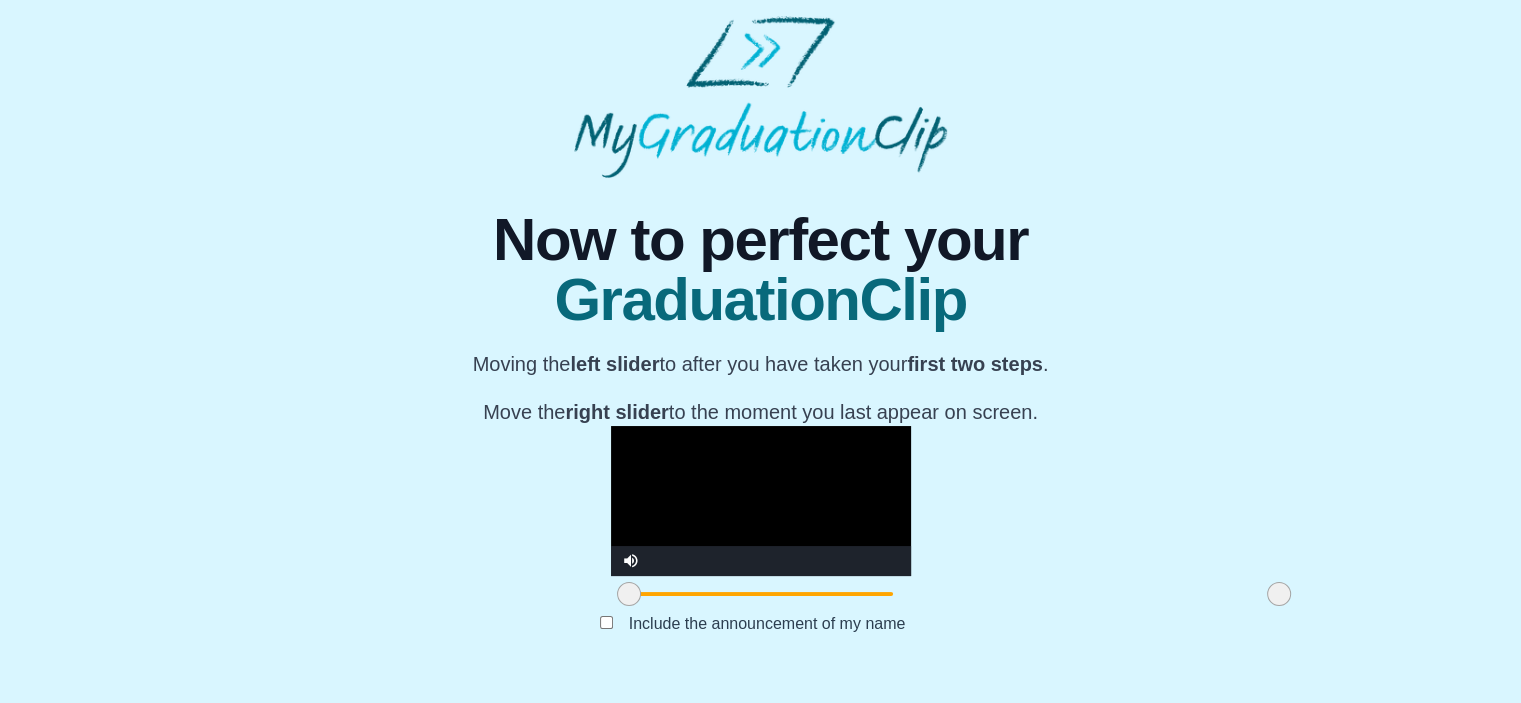 drag, startPoint x: 1511, startPoint y: 532, endPoint x: 1514, endPoint y: 308, distance: 224.0201 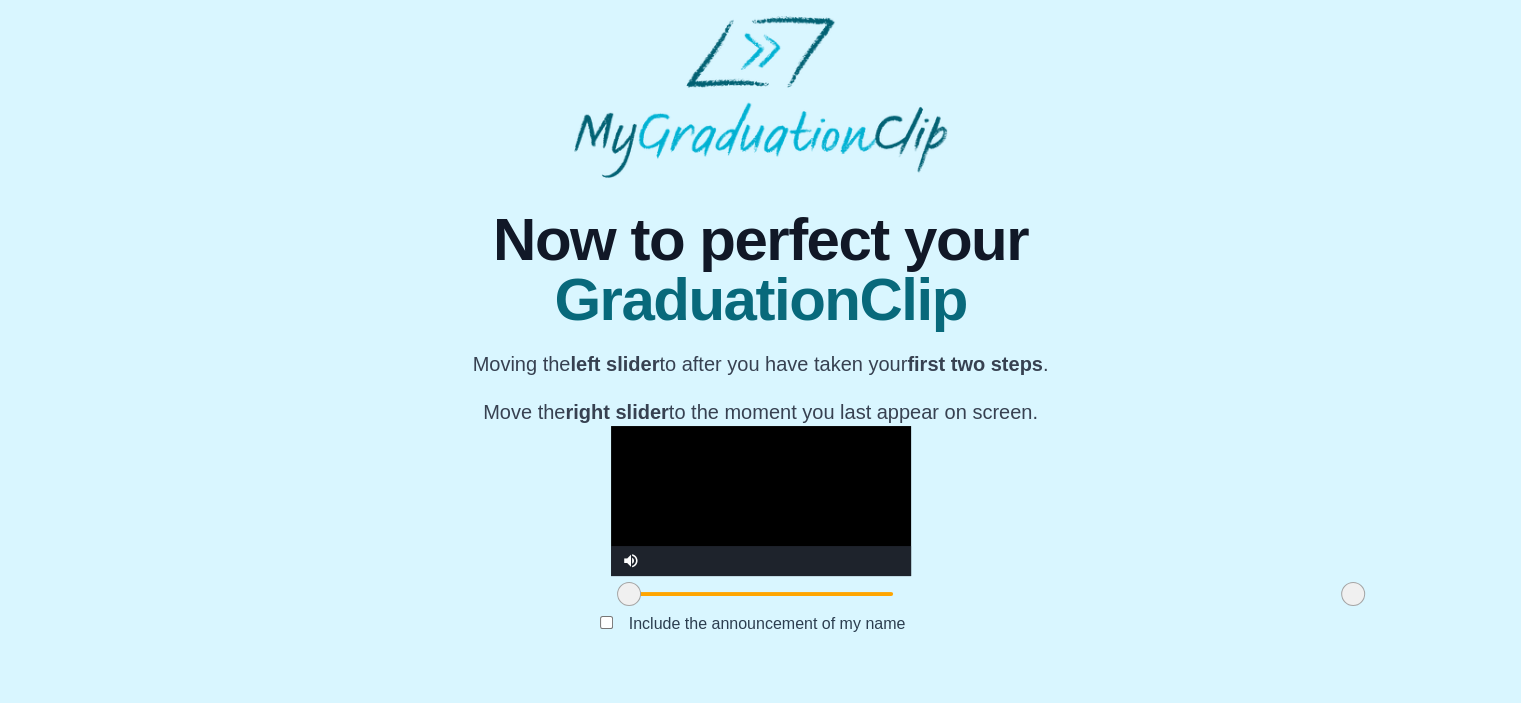 drag, startPoint x: 1078, startPoint y: 606, endPoint x: 1144, endPoint y: 611, distance: 66.189125 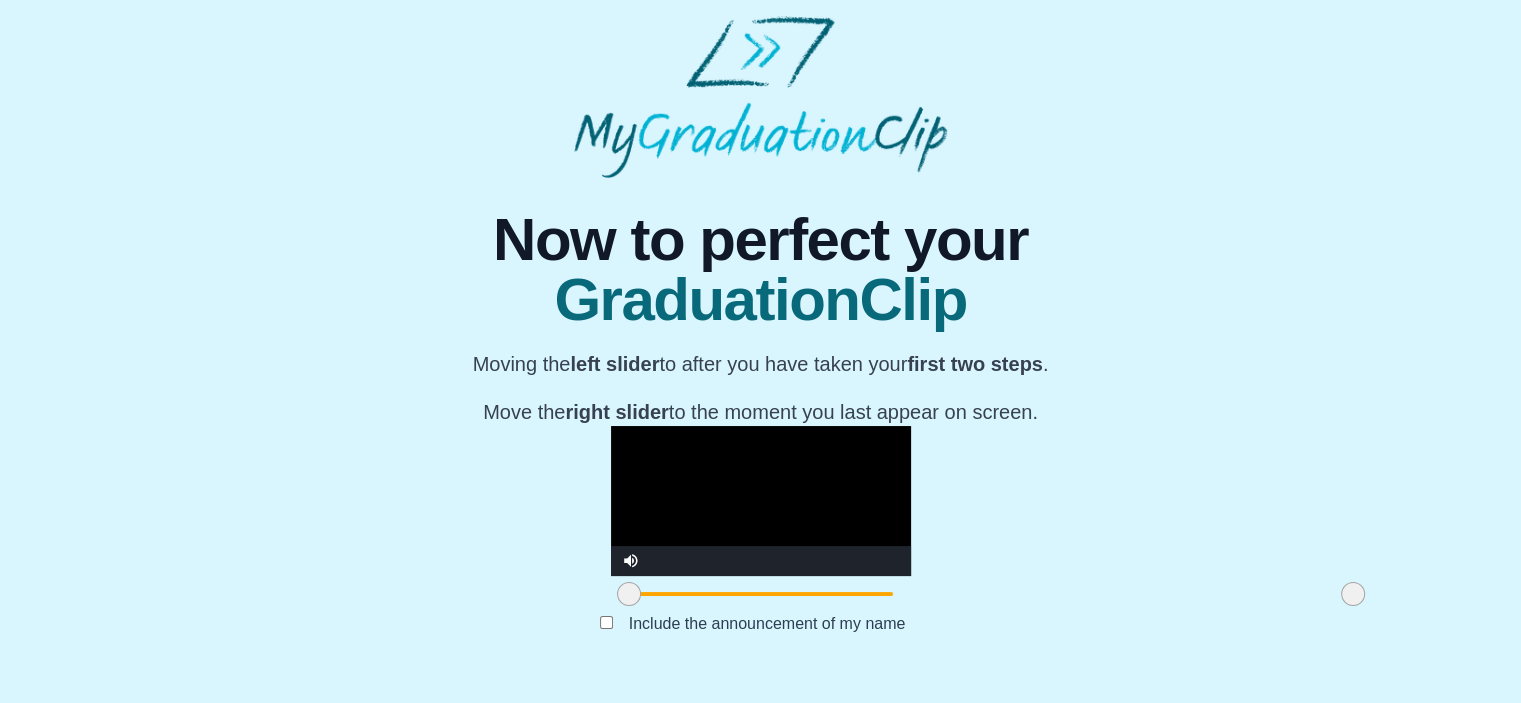 scroll, scrollTop: 264, scrollLeft: 0, axis: vertical 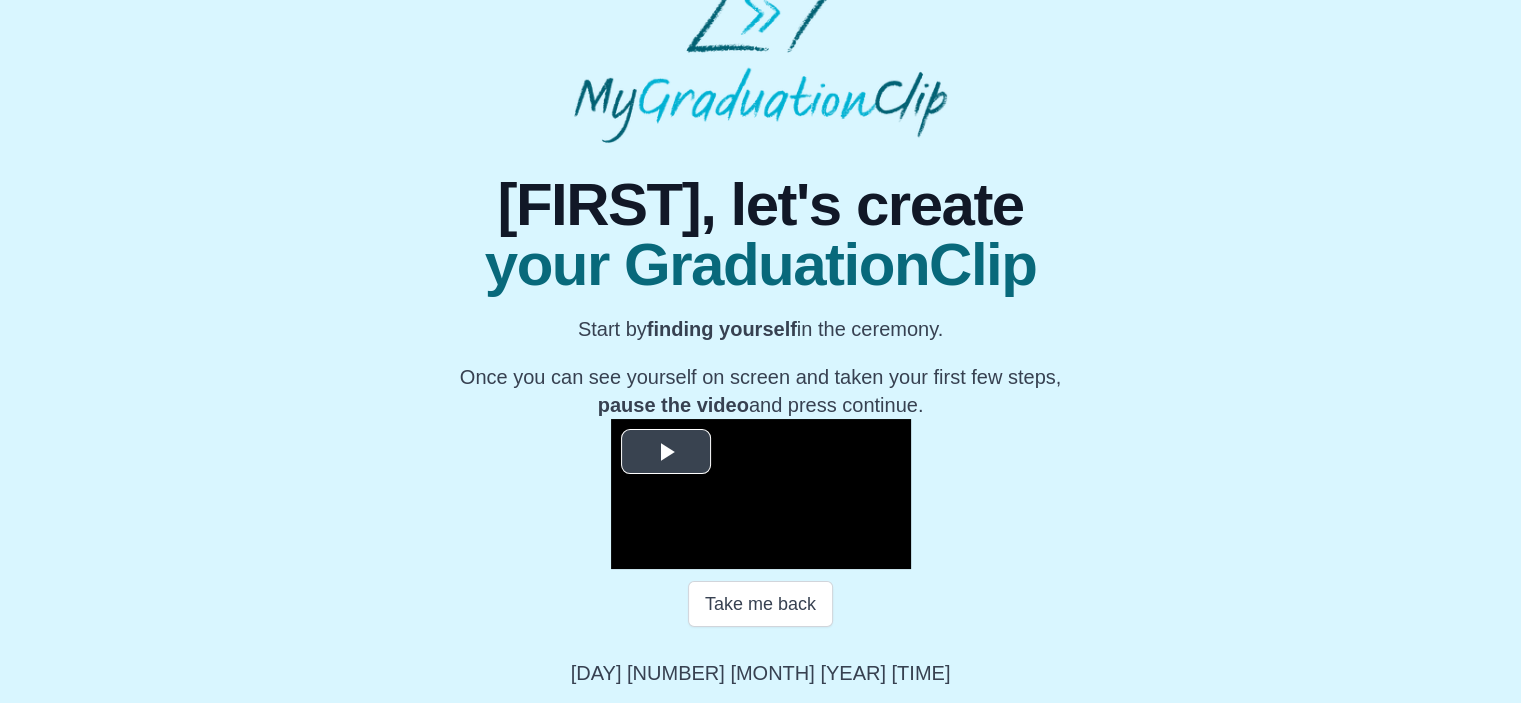 click at bounding box center [666, 451] 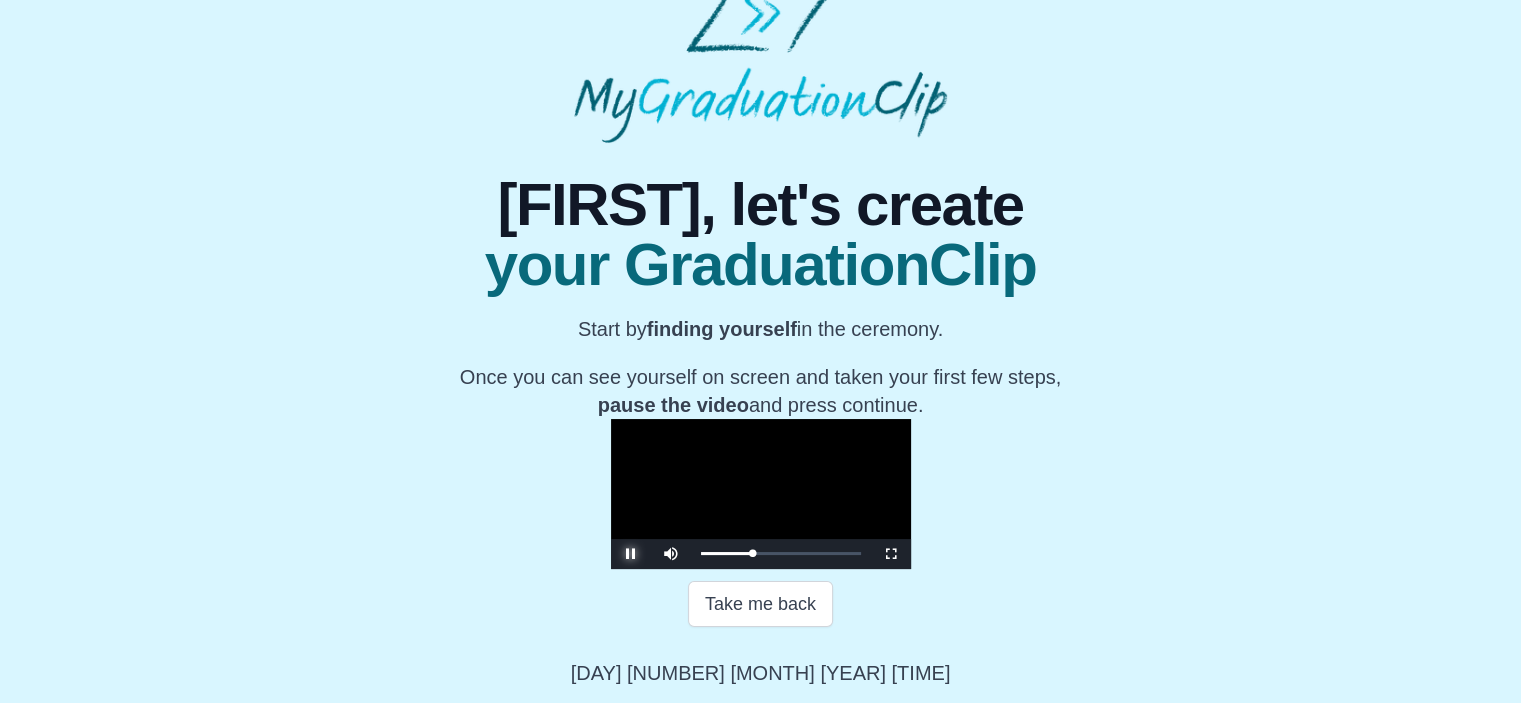 click at bounding box center (631, 554) 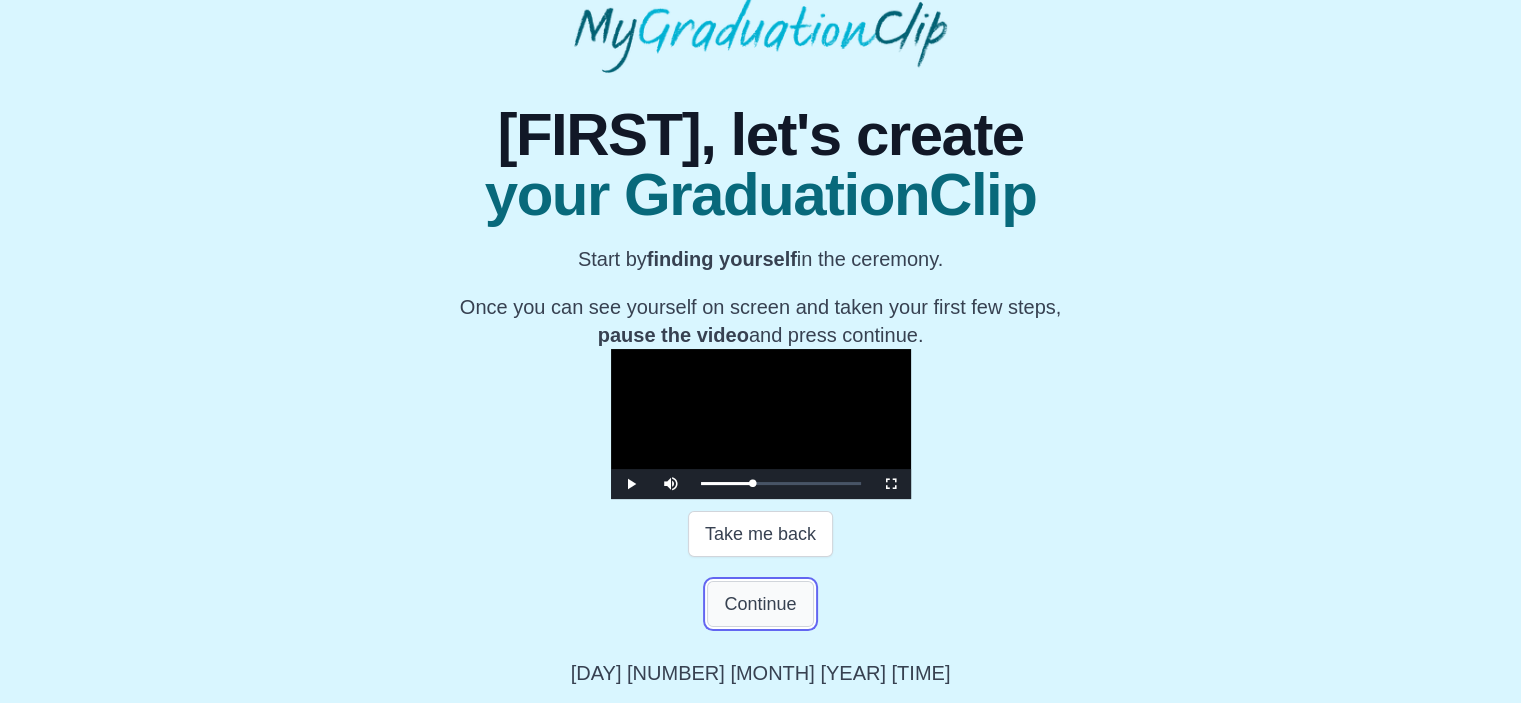 click on "Continue" at bounding box center (760, 604) 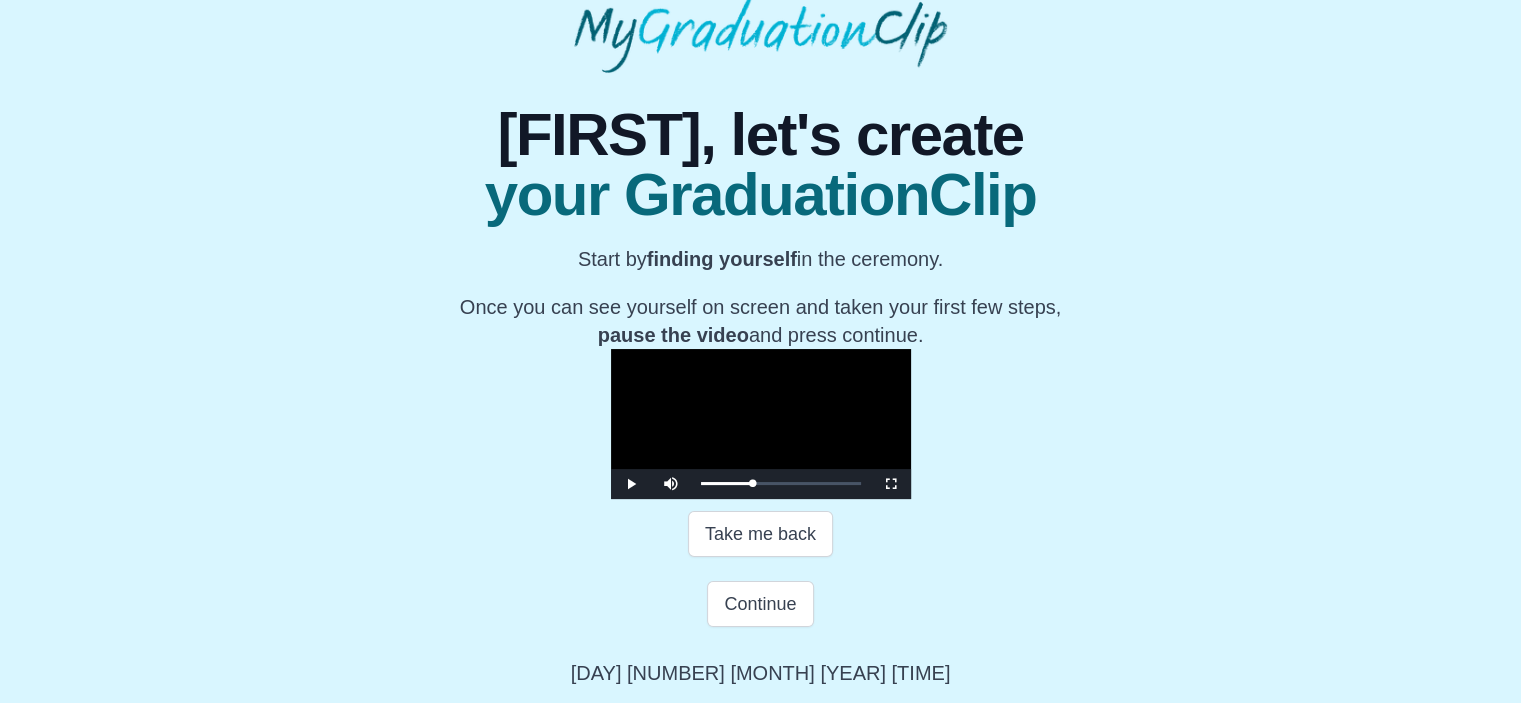 scroll, scrollTop: 0, scrollLeft: 0, axis: both 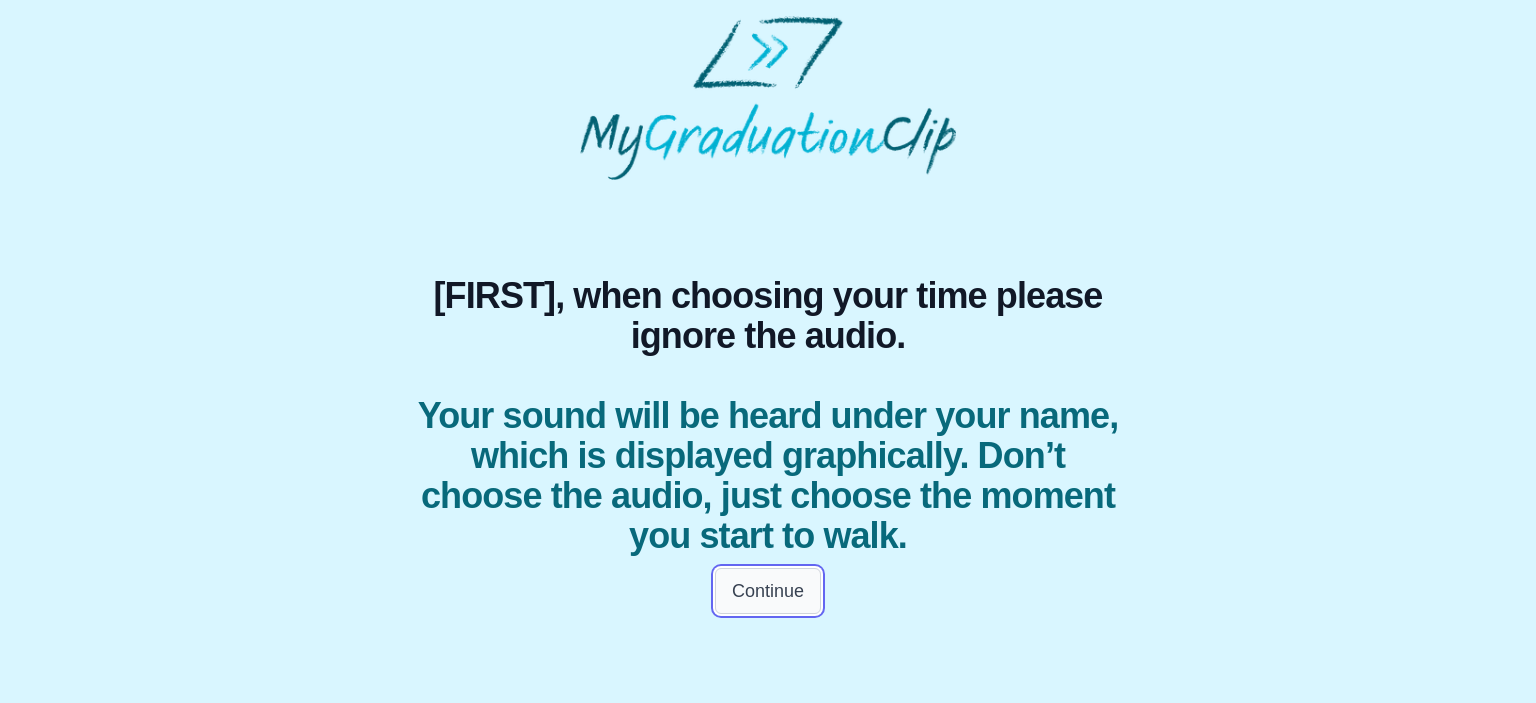 click on "Continue" at bounding box center (768, 591) 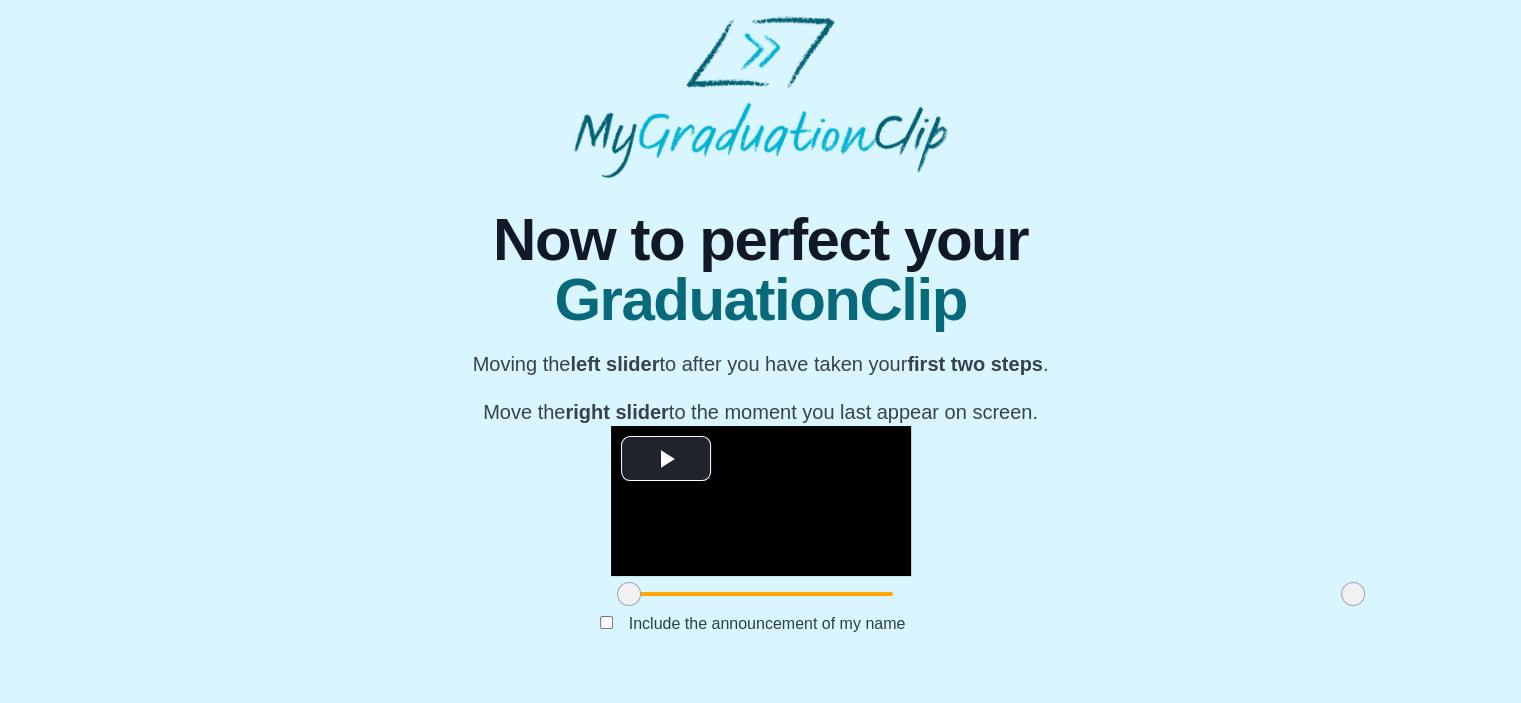 scroll, scrollTop: 264, scrollLeft: 0, axis: vertical 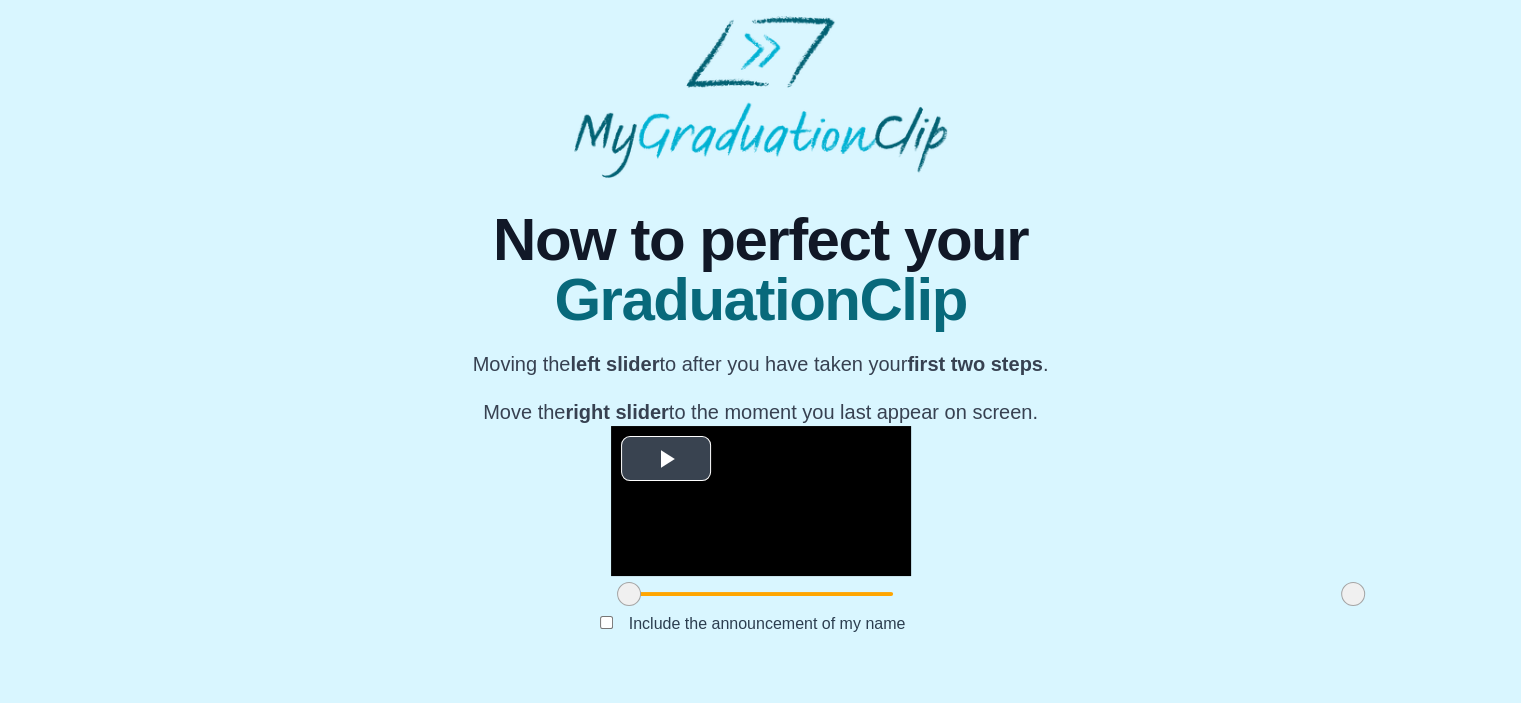 click at bounding box center (666, 458) 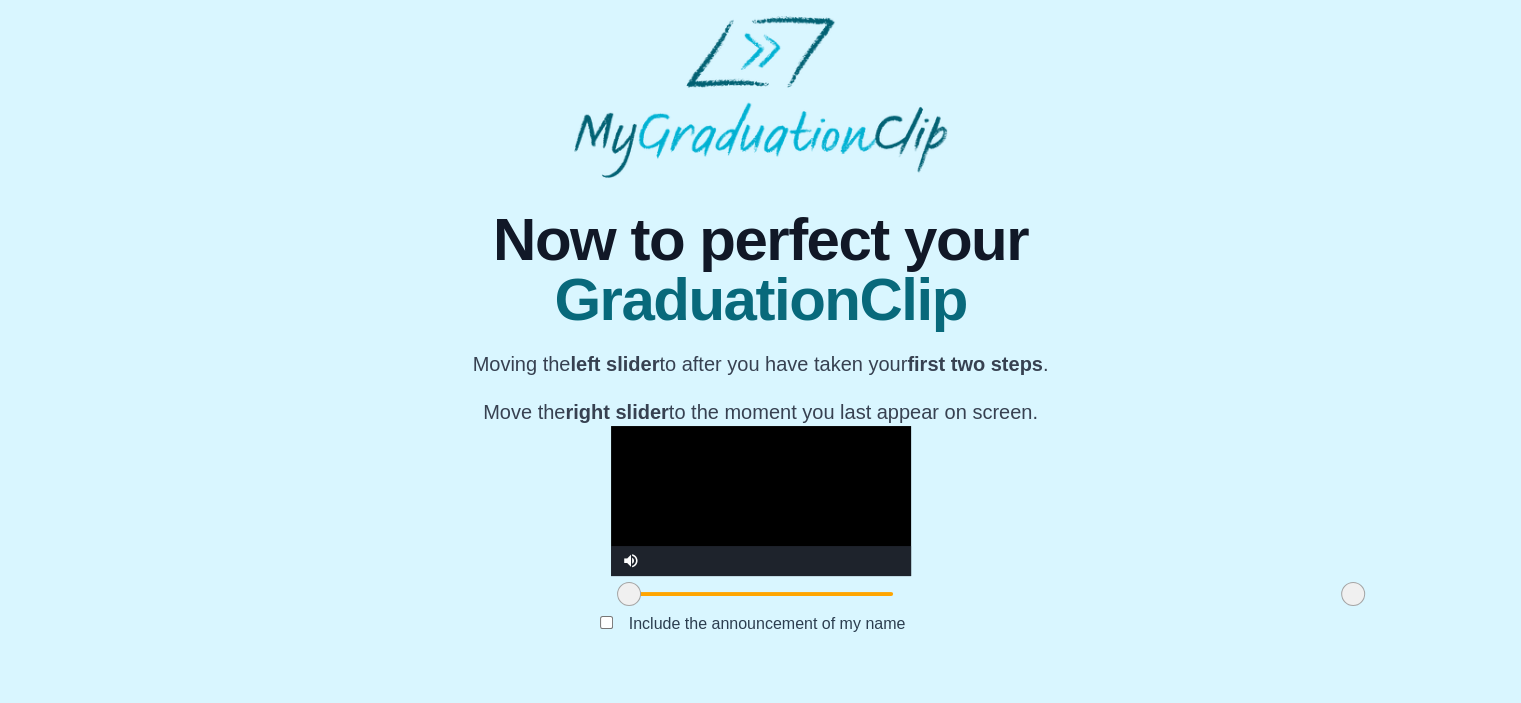 click at bounding box center [761, 501] 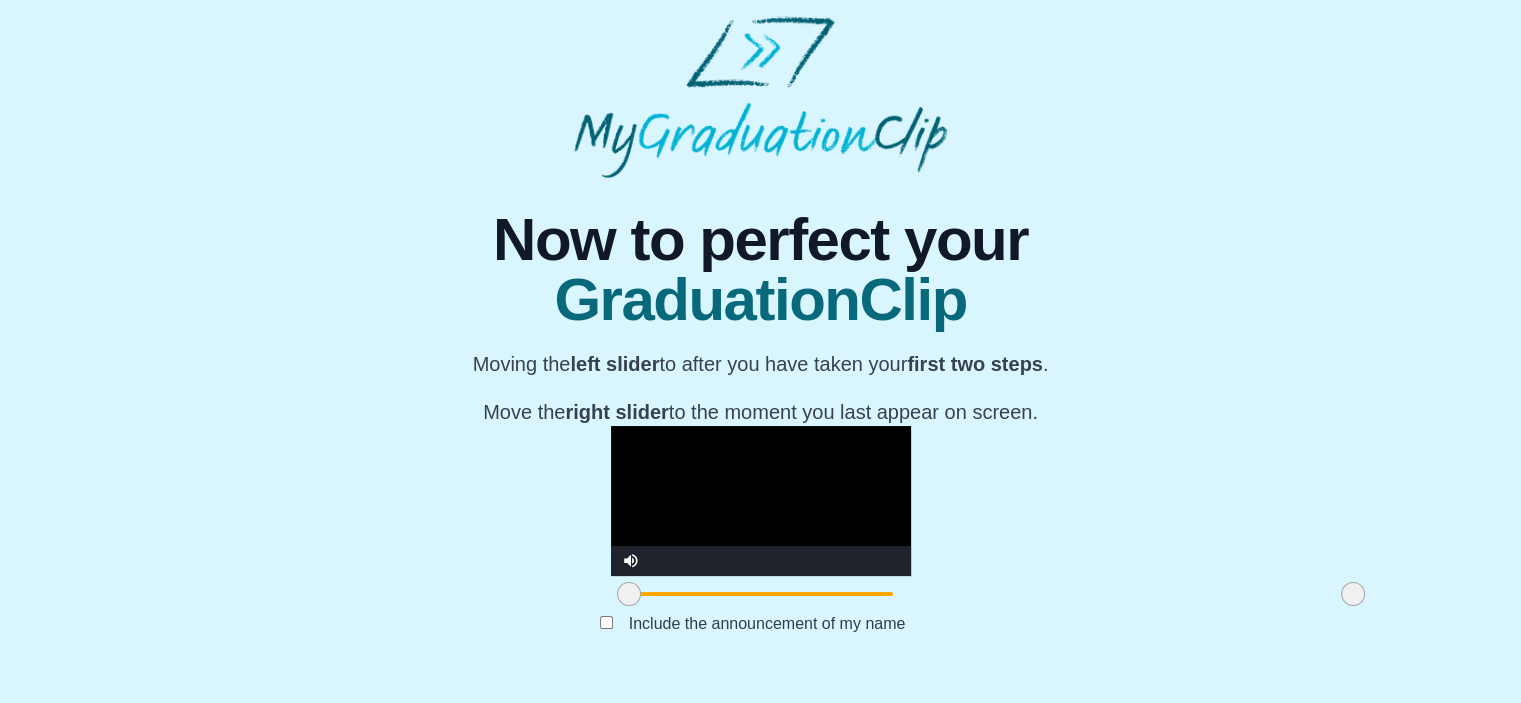 scroll, scrollTop: 264, scrollLeft: 0, axis: vertical 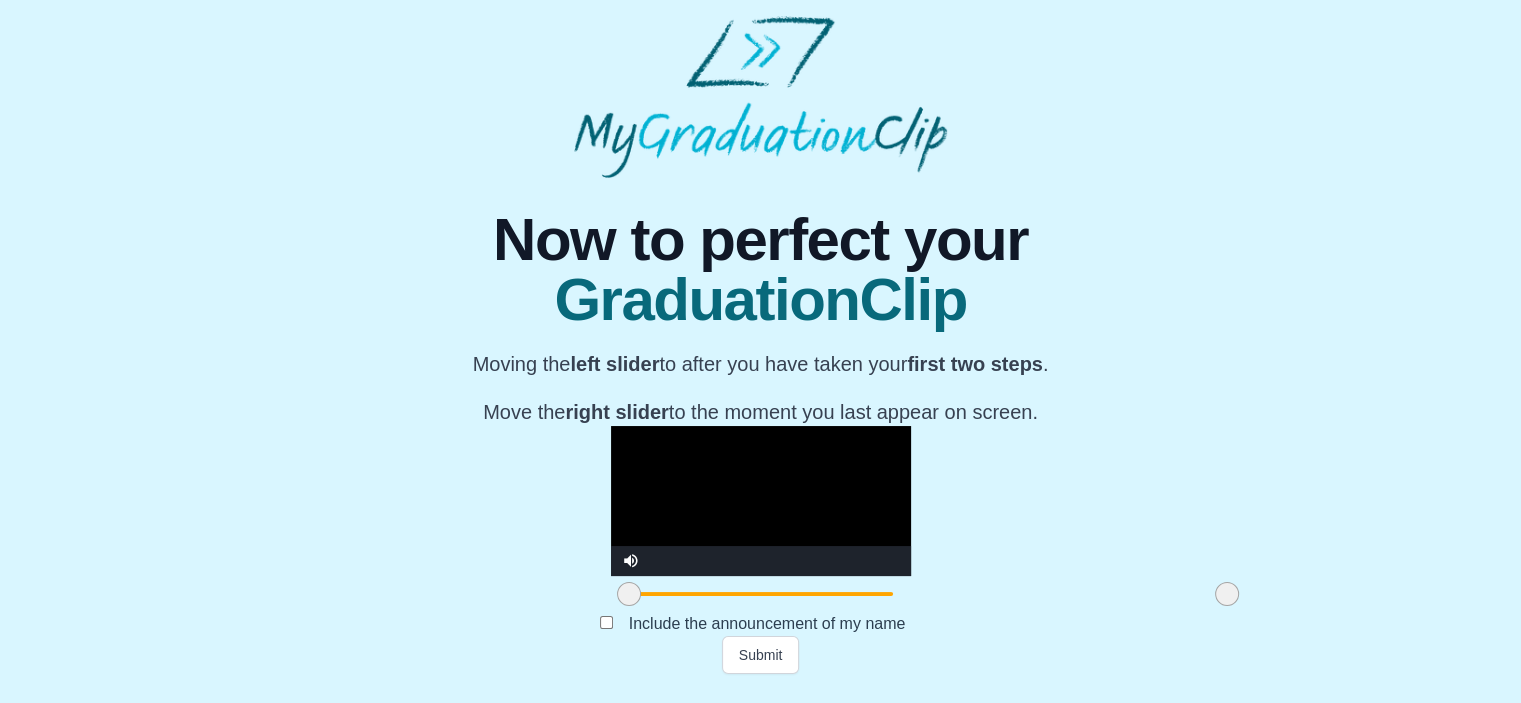 drag, startPoint x: 1122, startPoint y: 608, endPoint x: 996, endPoint y: 612, distance: 126.06348 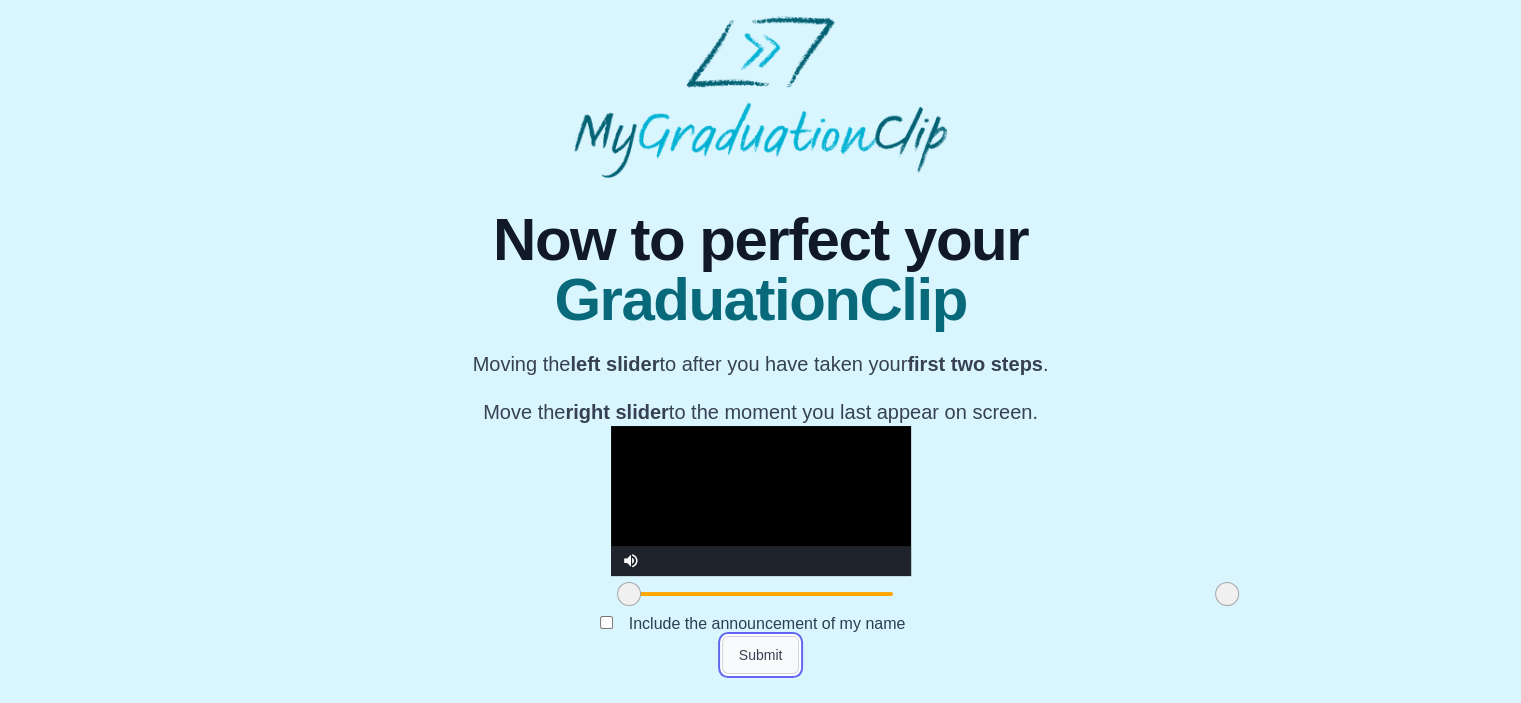 click on "Submit" at bounding box center (761, 655) 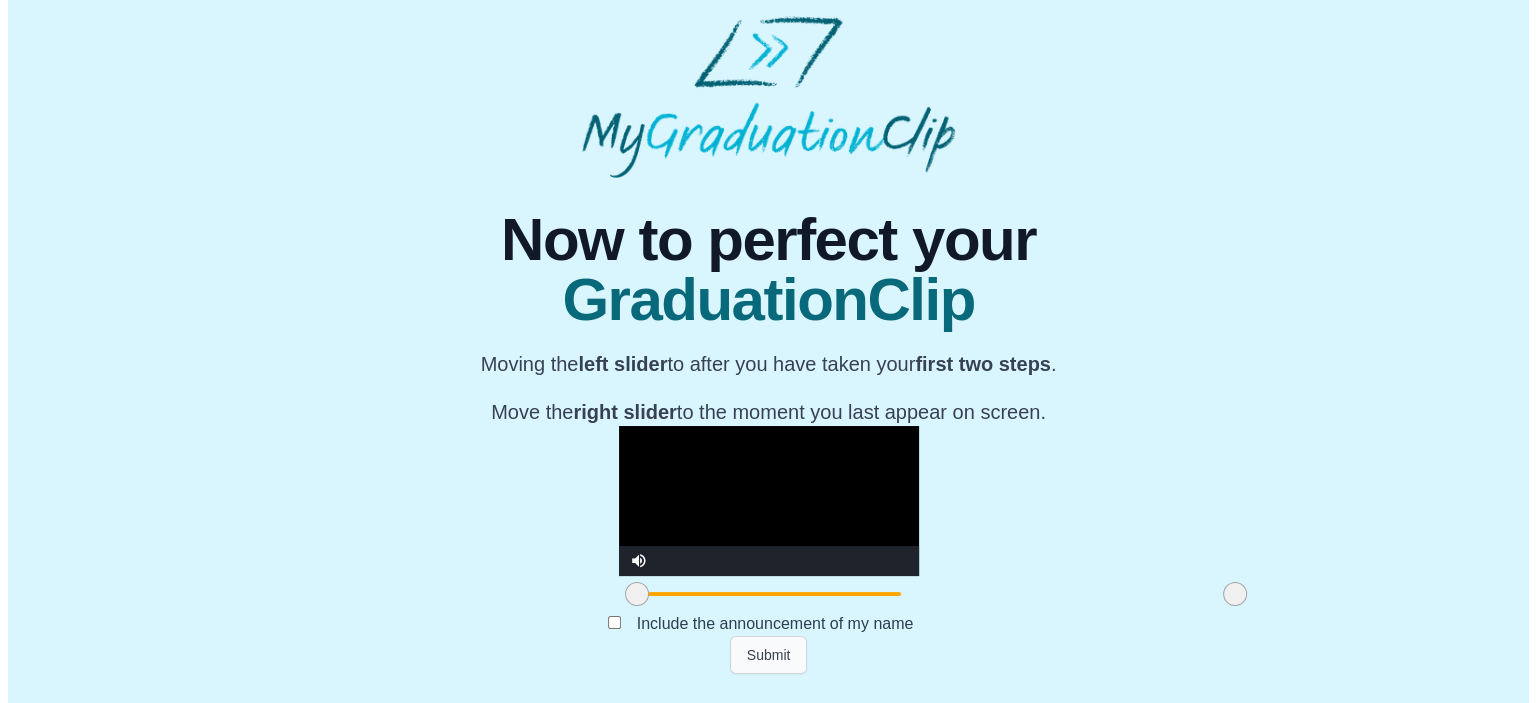 scroll, scrollTop: 0, scrollLeft: 0, axis: both 